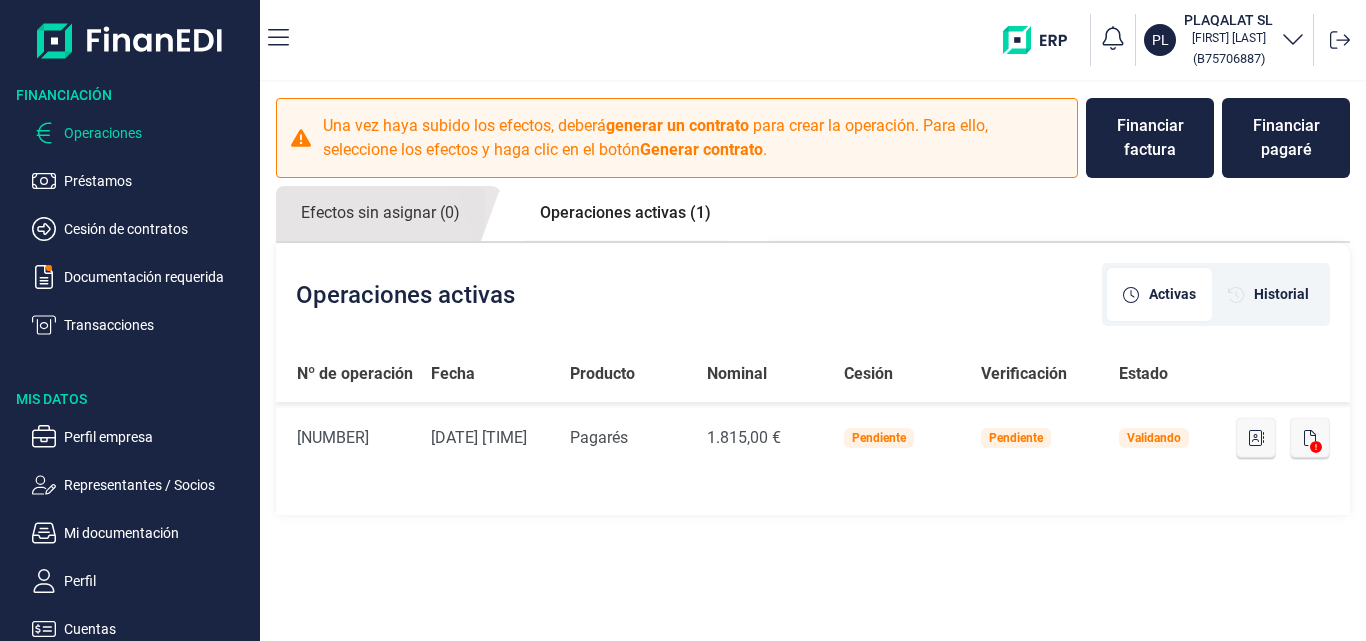 scroll, scrollTop: 0, scrollLeft: 0, axis: both 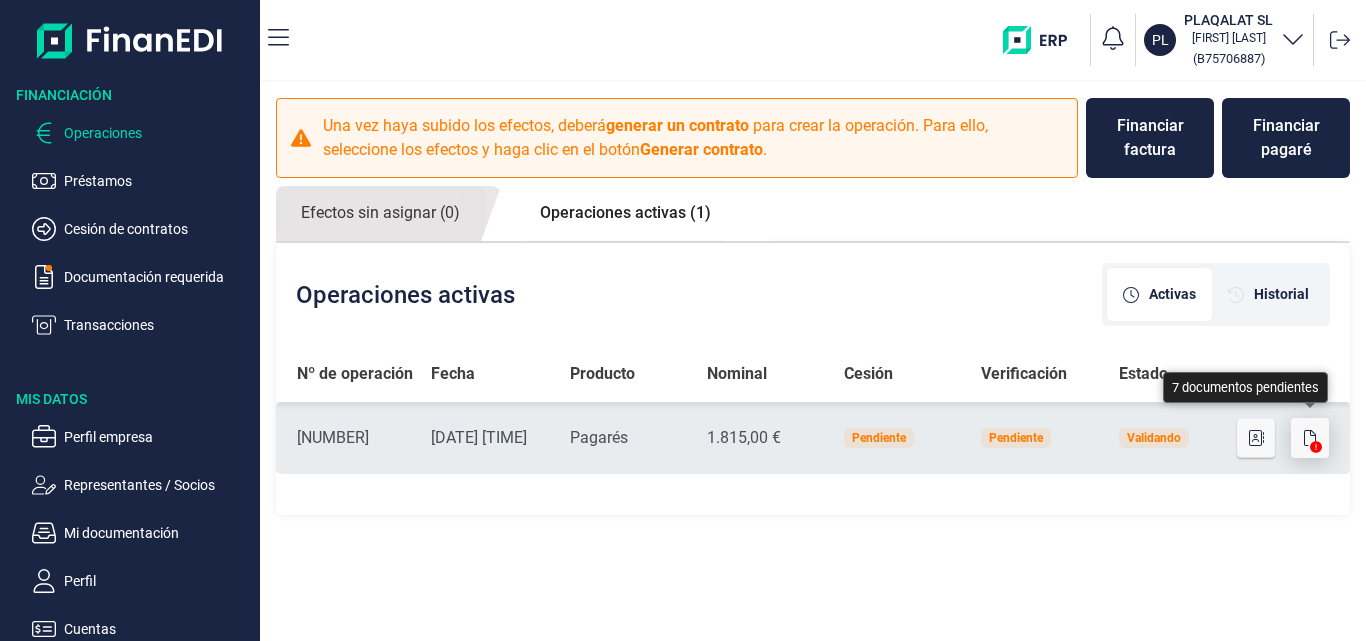click at bounding box center (1310, 438) 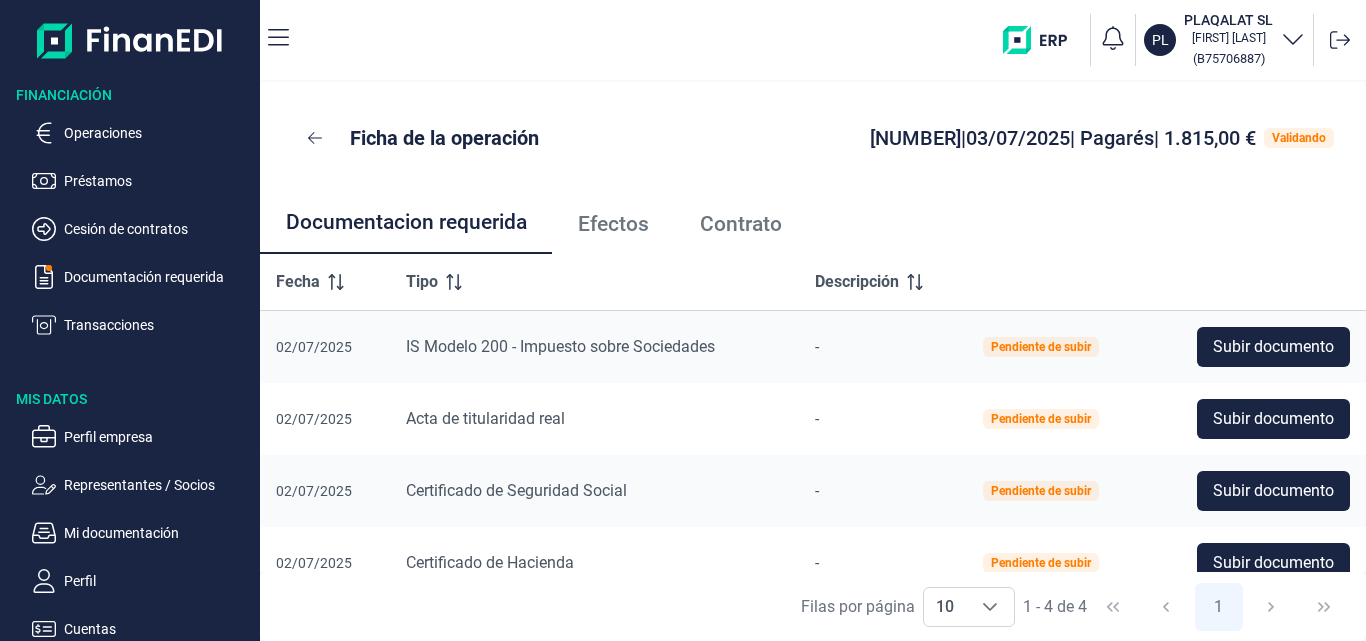scroll, scrollTop: 33, scrollLeft: 0, axis: vertical 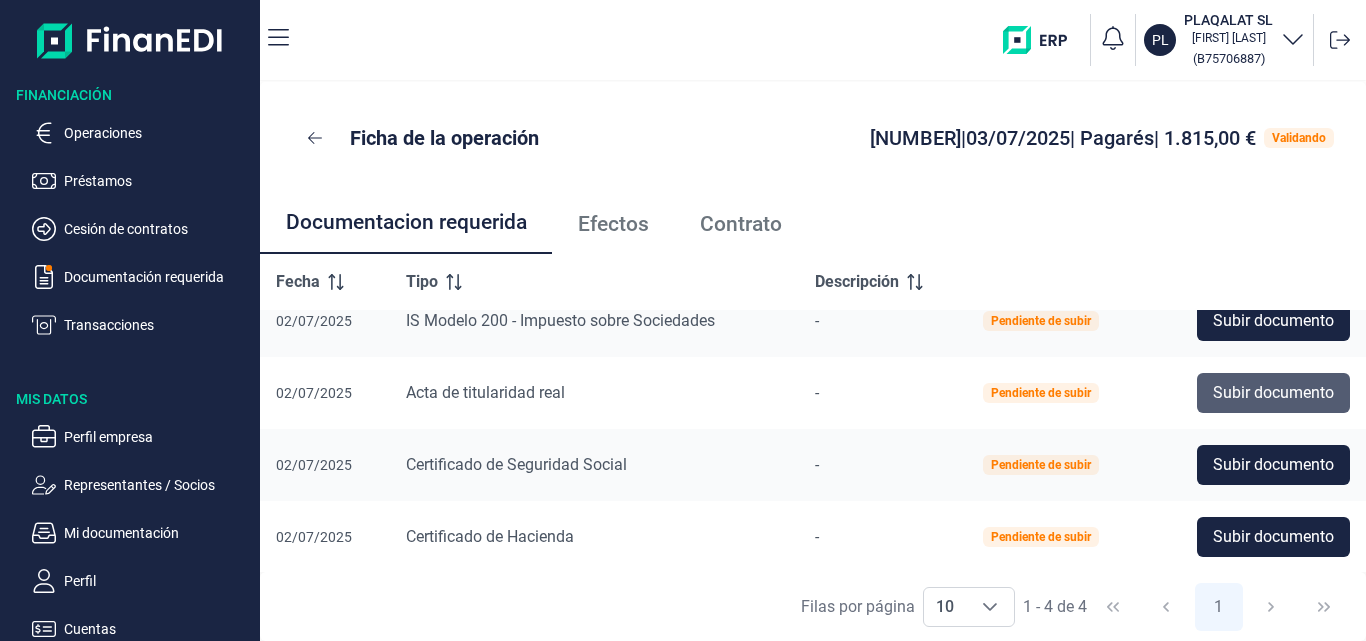 click on "Subir documento" at bounding box center [1273, 393] 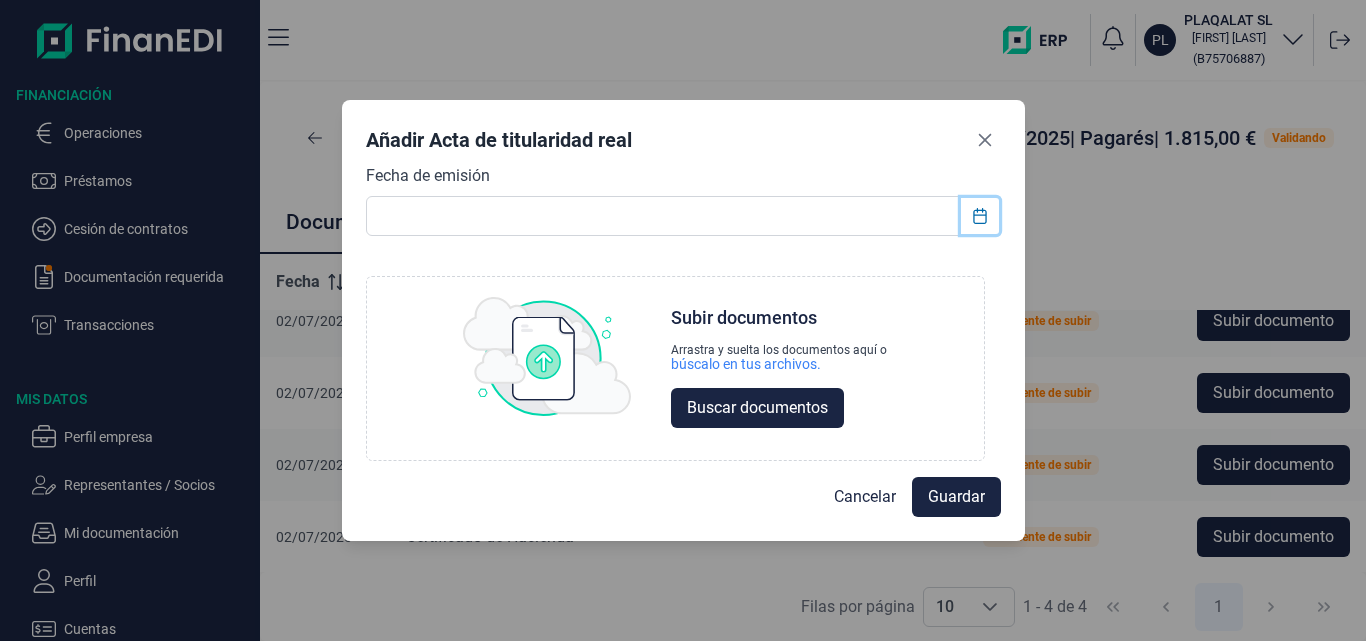 click at bounding box center [980, 216] 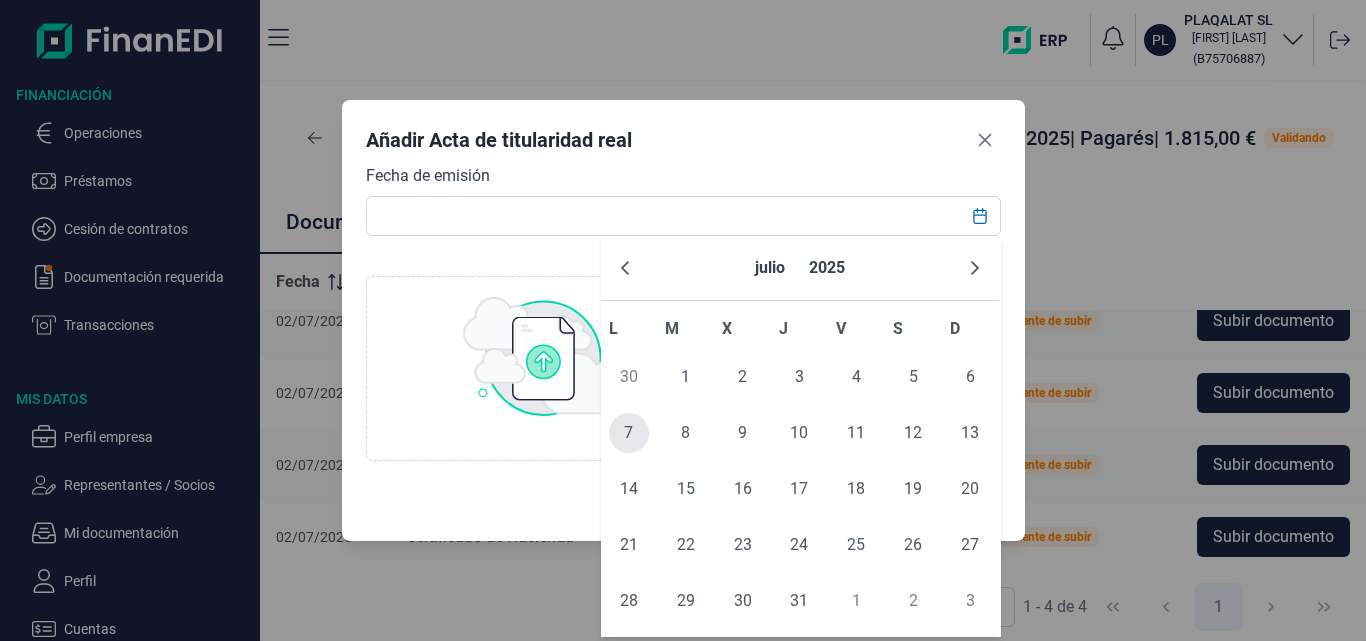 click on "7" at bounding box center [629, 433] 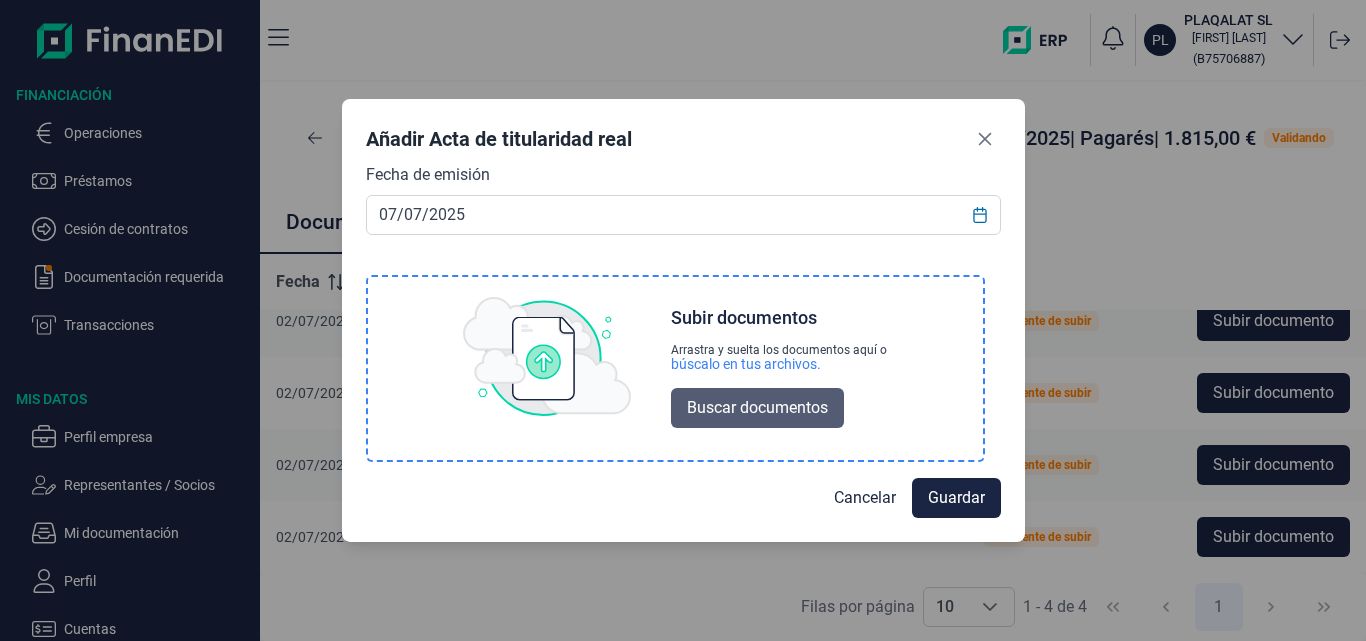 click on "Buscar documentos" at bounding box center [757, 408] 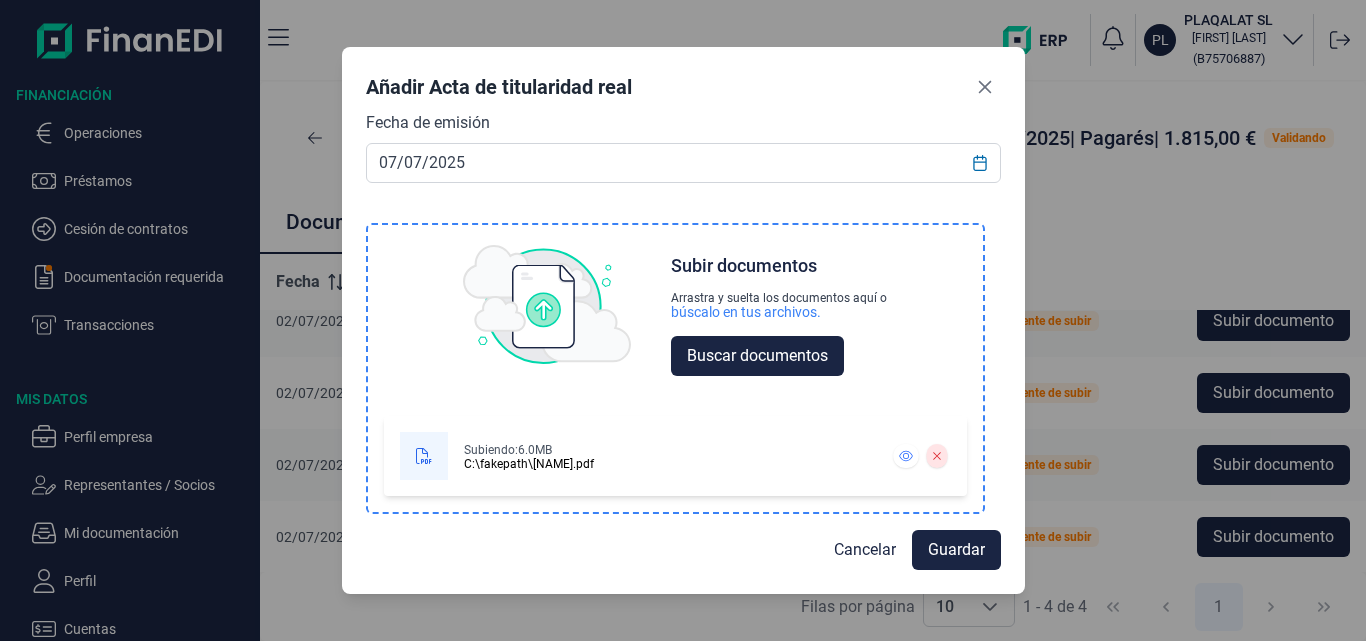 scroll, scrollTop: 0, scrollLeft: 0, axis: both 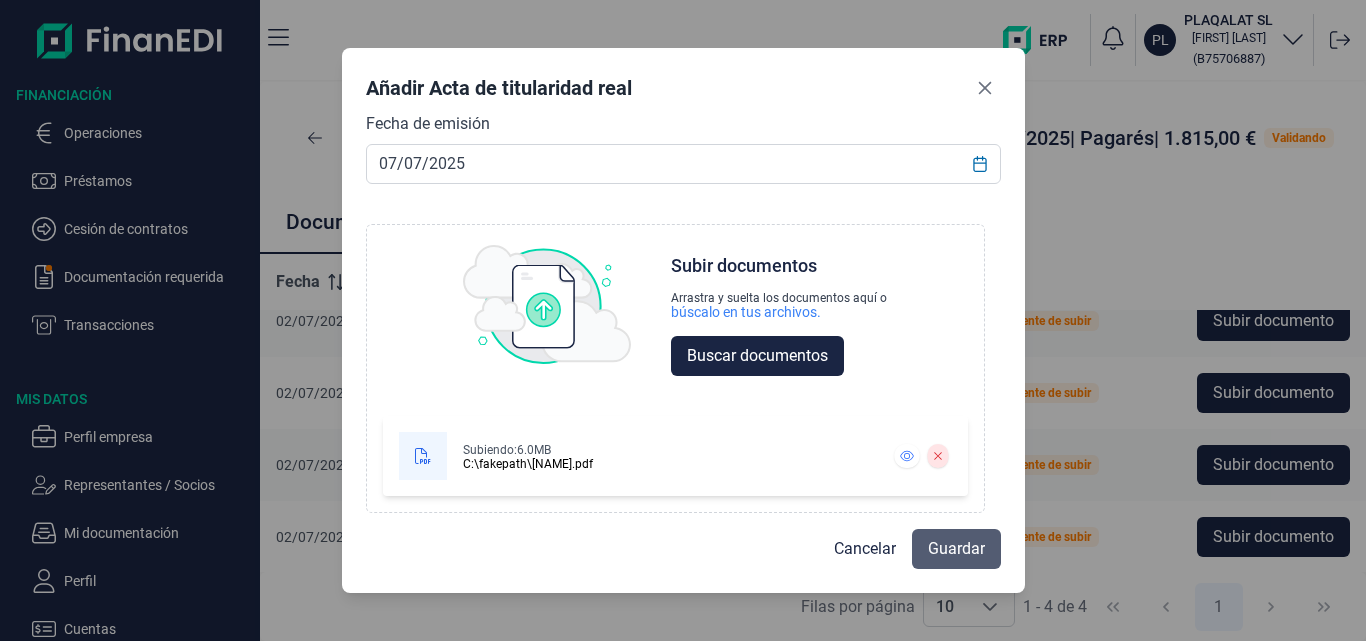 click on "Guardar" at bounding box center [956, 549] 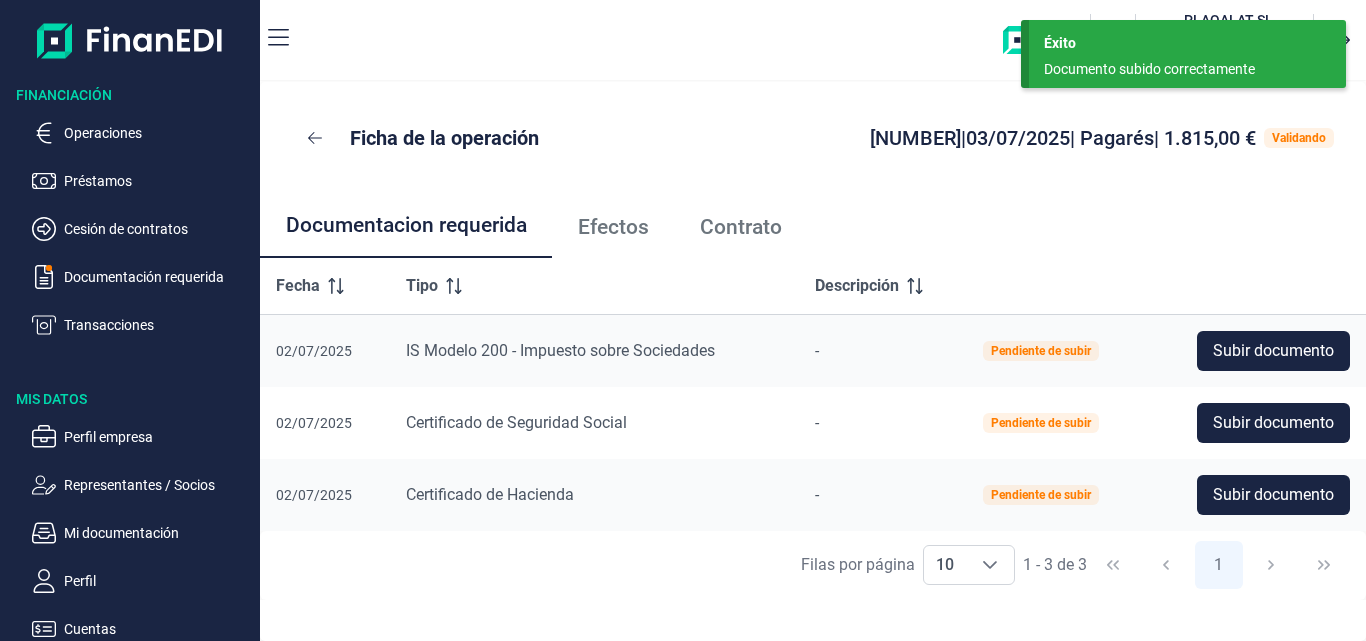 scroll, scrollTop: 0, scrollLeft: 0, axis: both 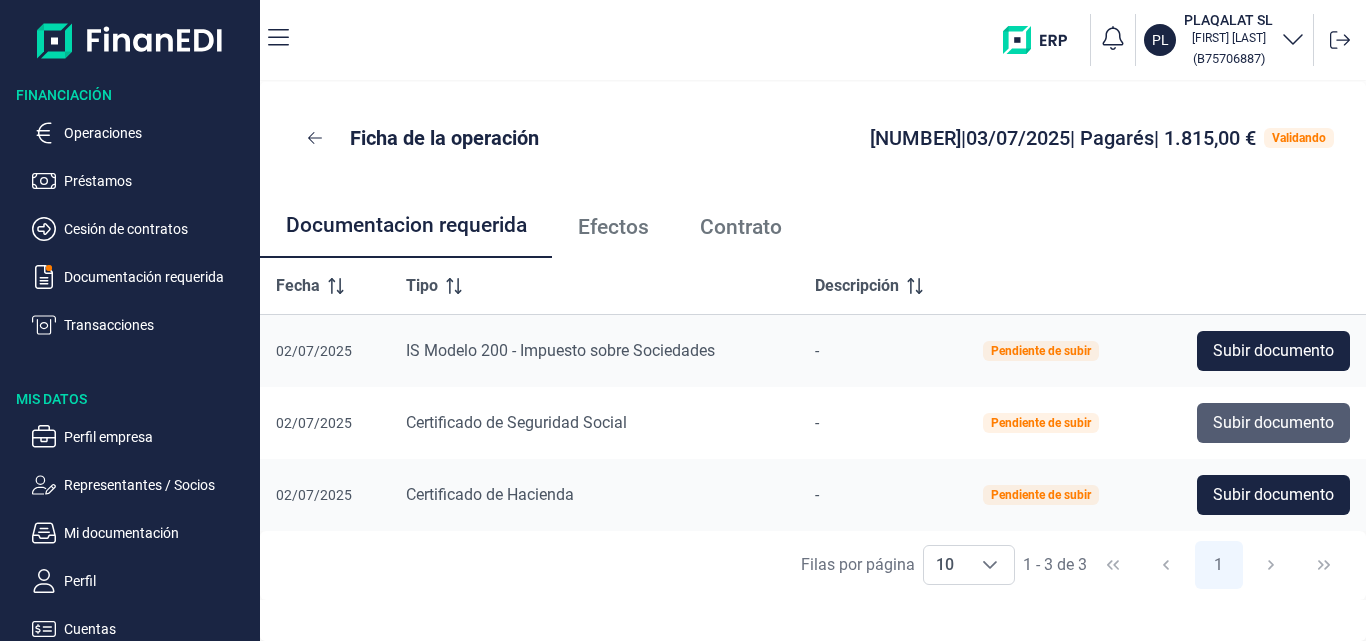 click on "Subir documento" at bounding box center (1273, 423) 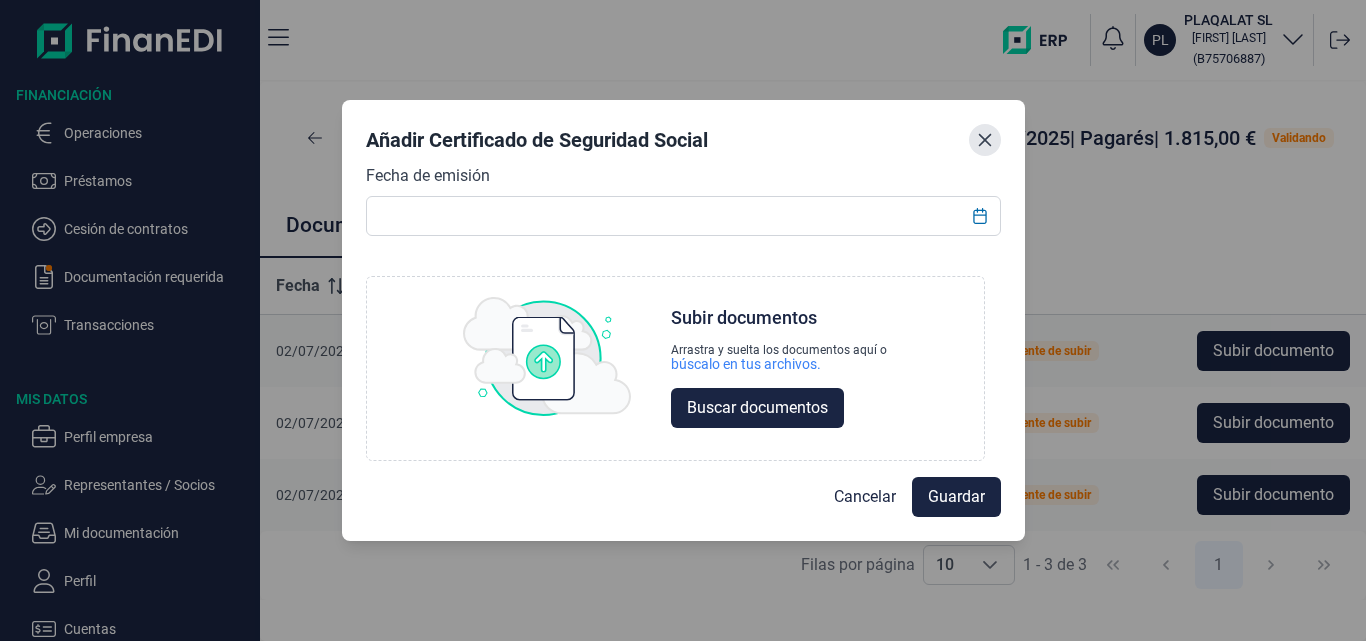 click at bounding box center (985, 140) 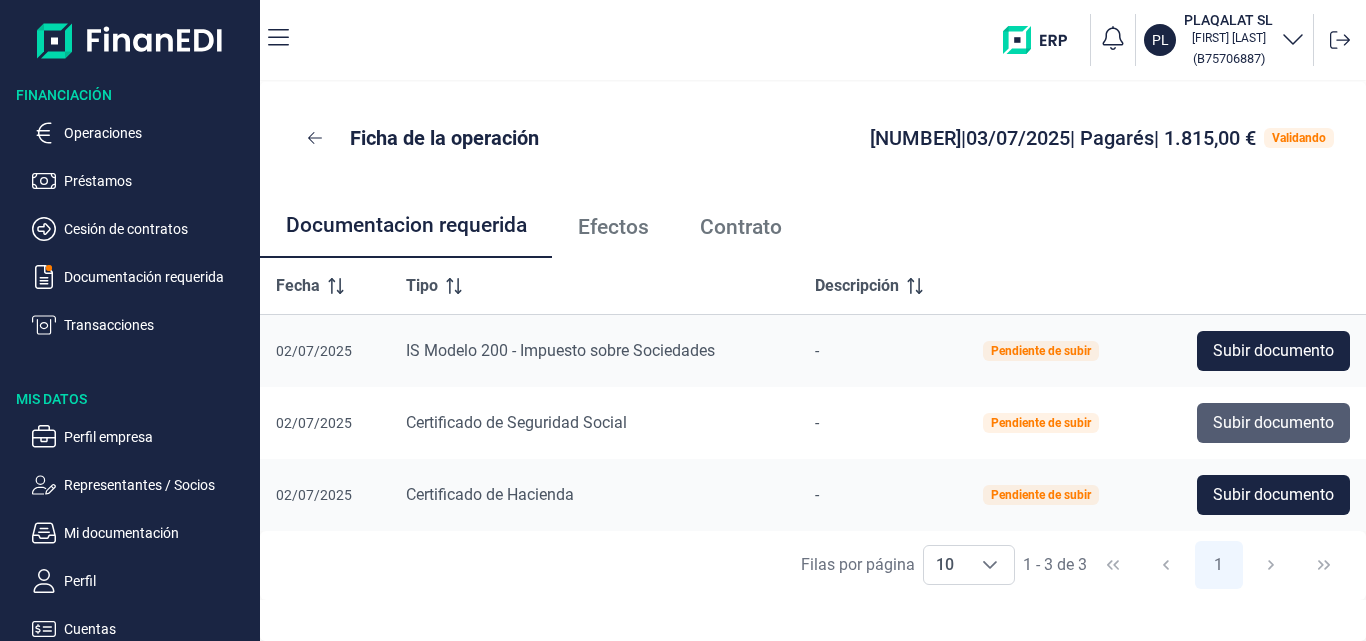 click on "Subir documento" at bounding box center (1273, 423) 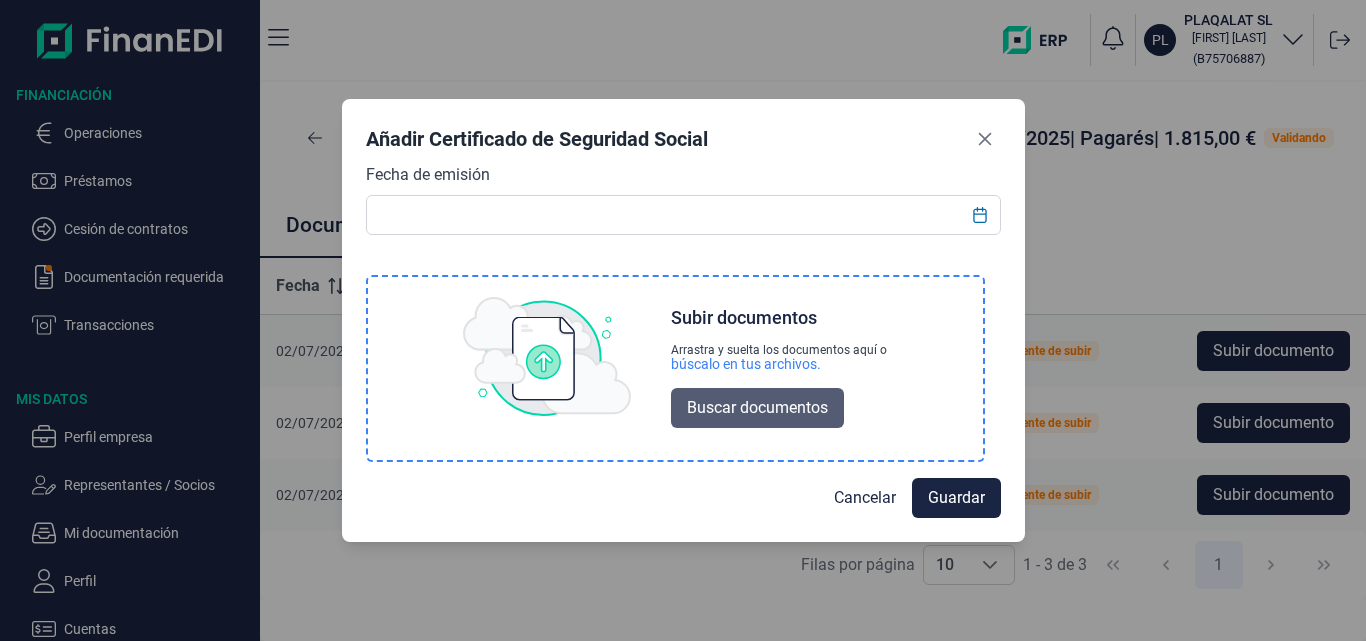 click on "Buscar documentos" at bounding box center [757, 408] 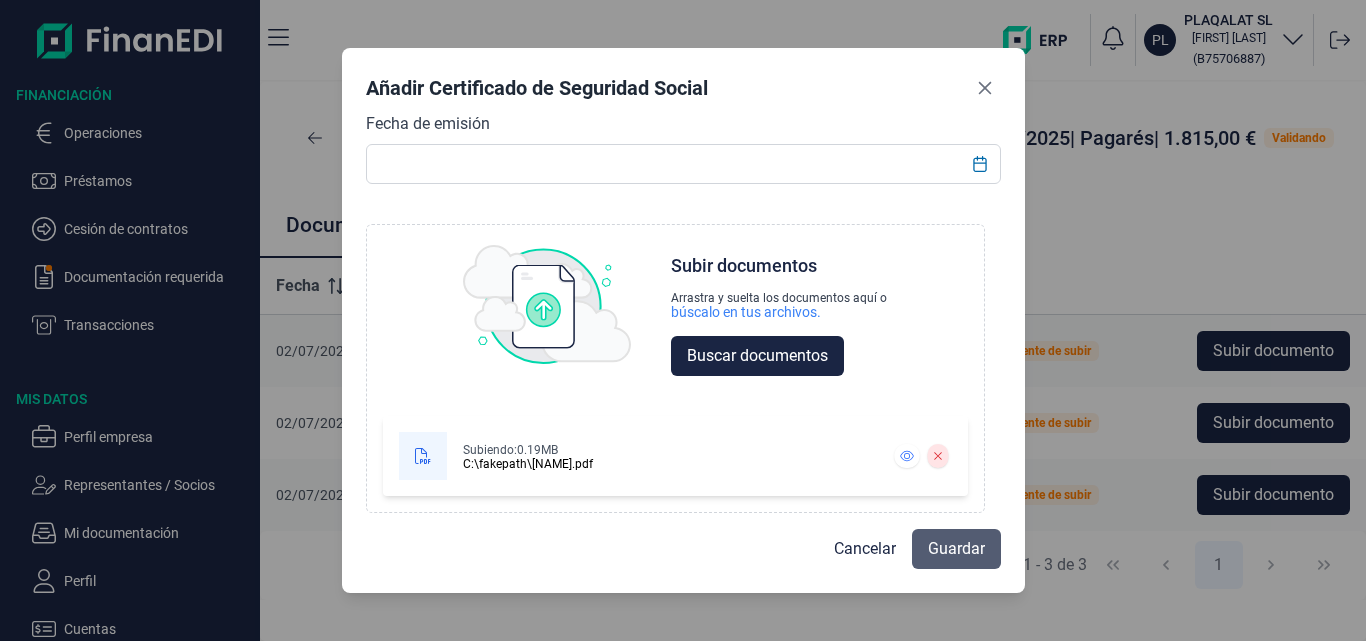 click on "Guardar" at bounding box center (956, 549) 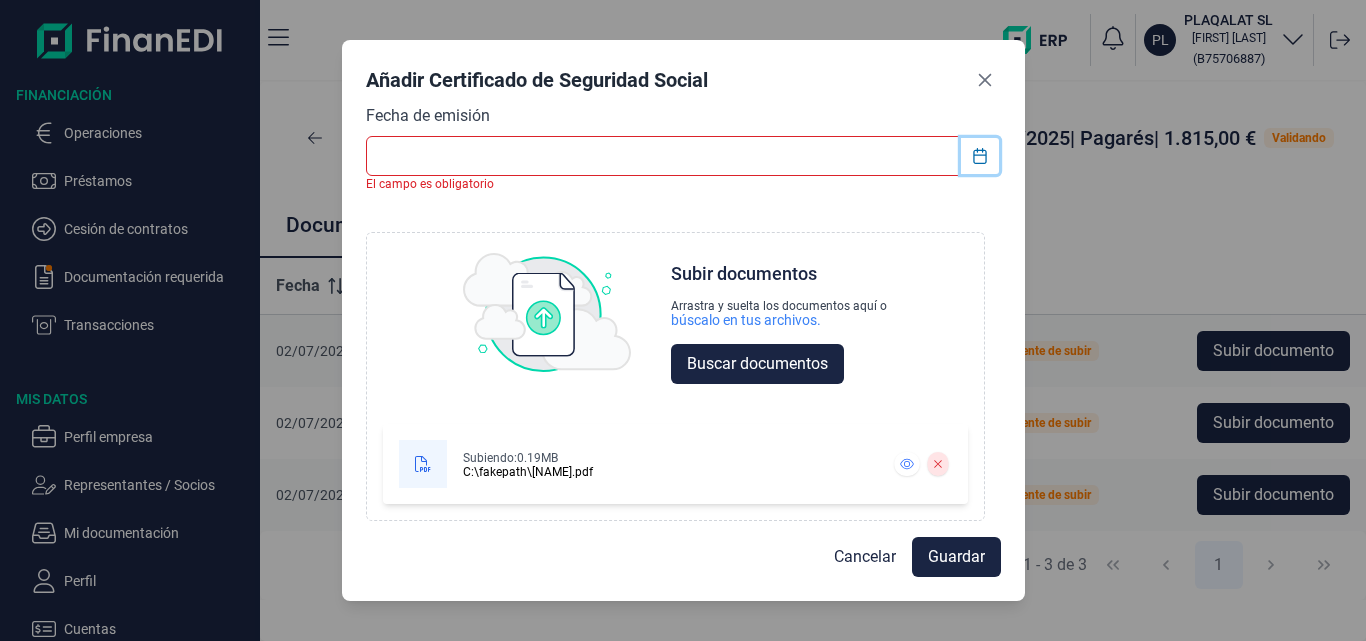click at bounding box center [980, 156] 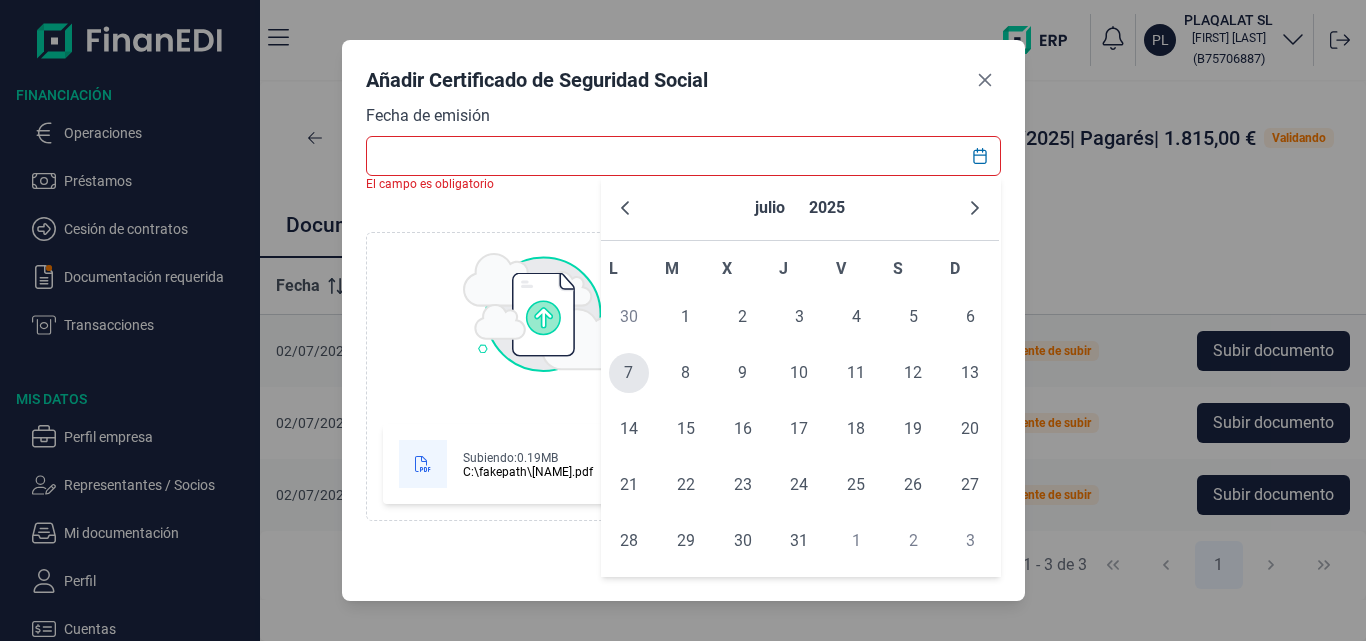 click on "7" at bounding box center [629, 373] 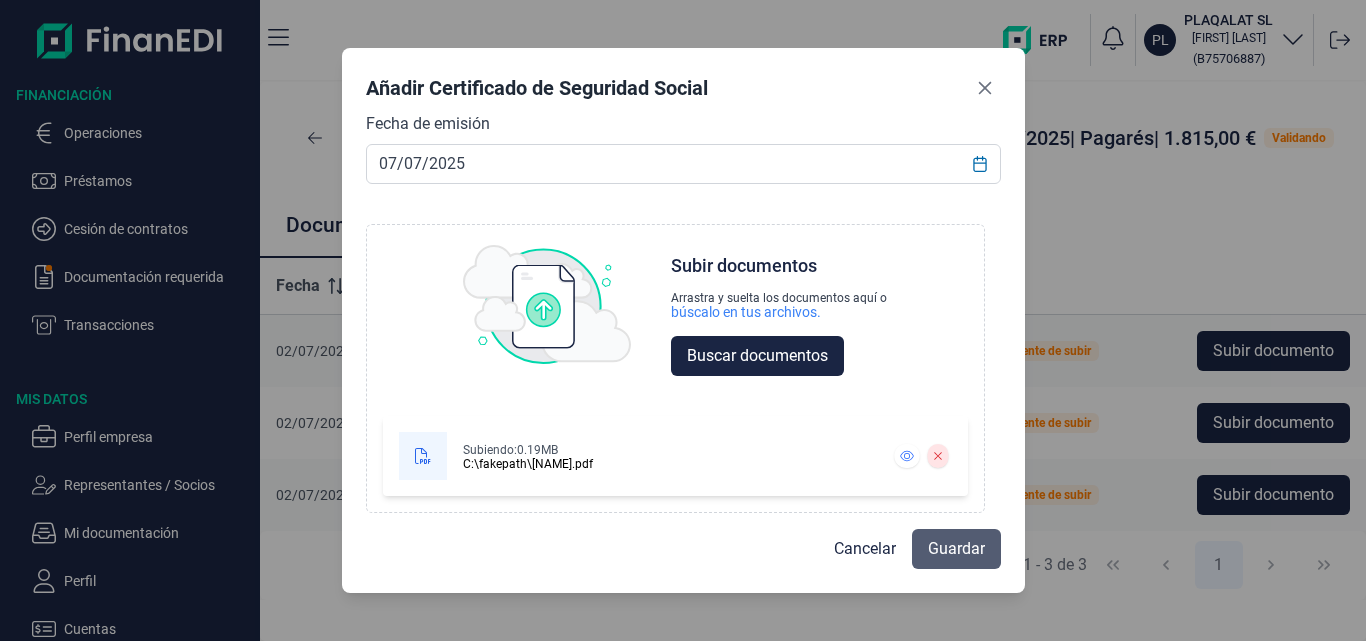 click on "Guardar" at bounding box center (956, 549) 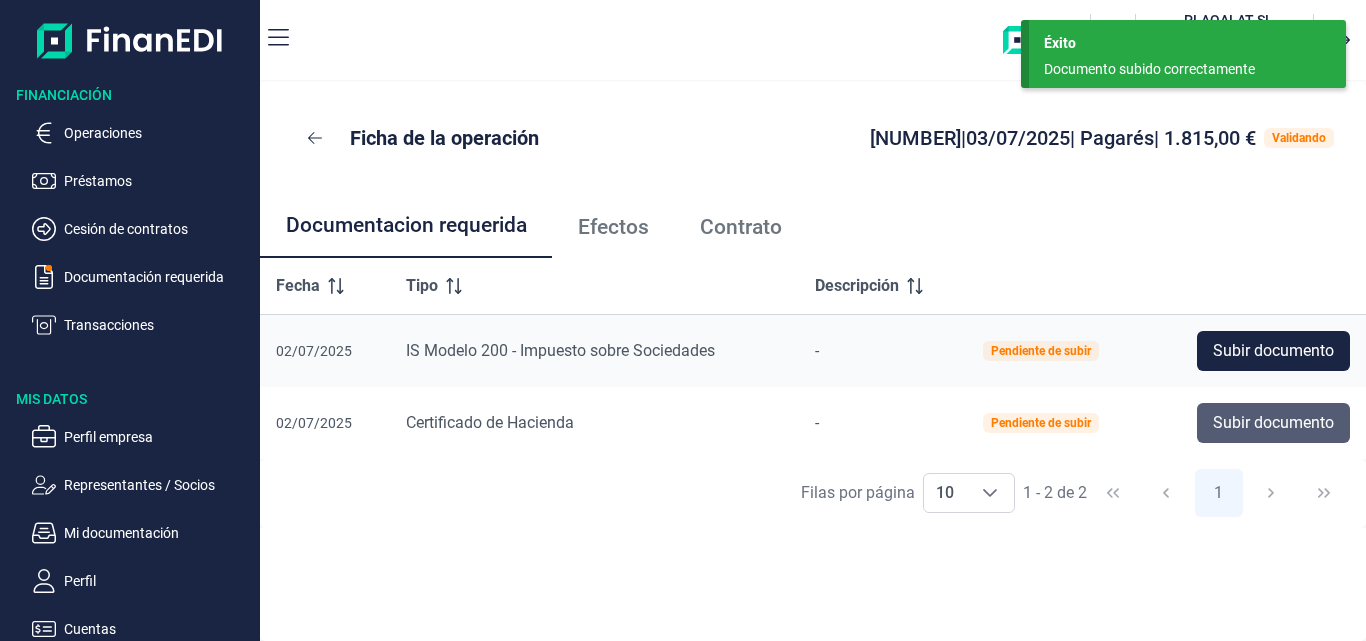 click on "Subir documento" at bounding box center (1273, 423) 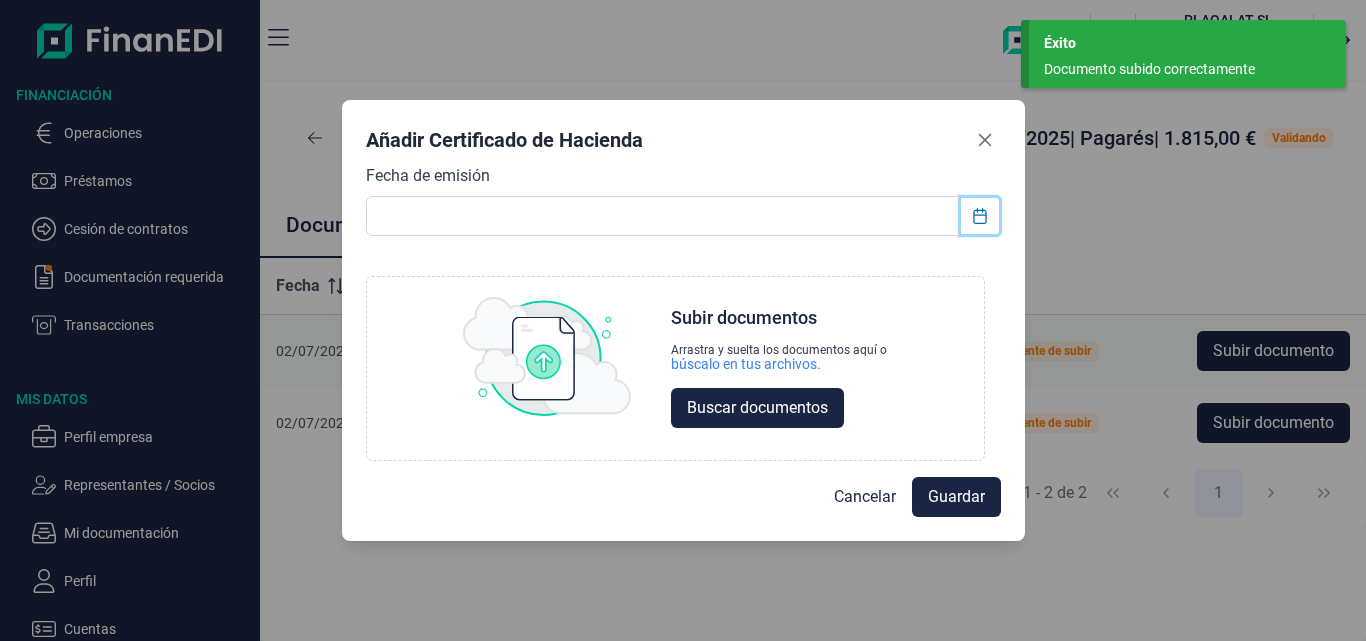 click at bounding box center [980, 216] 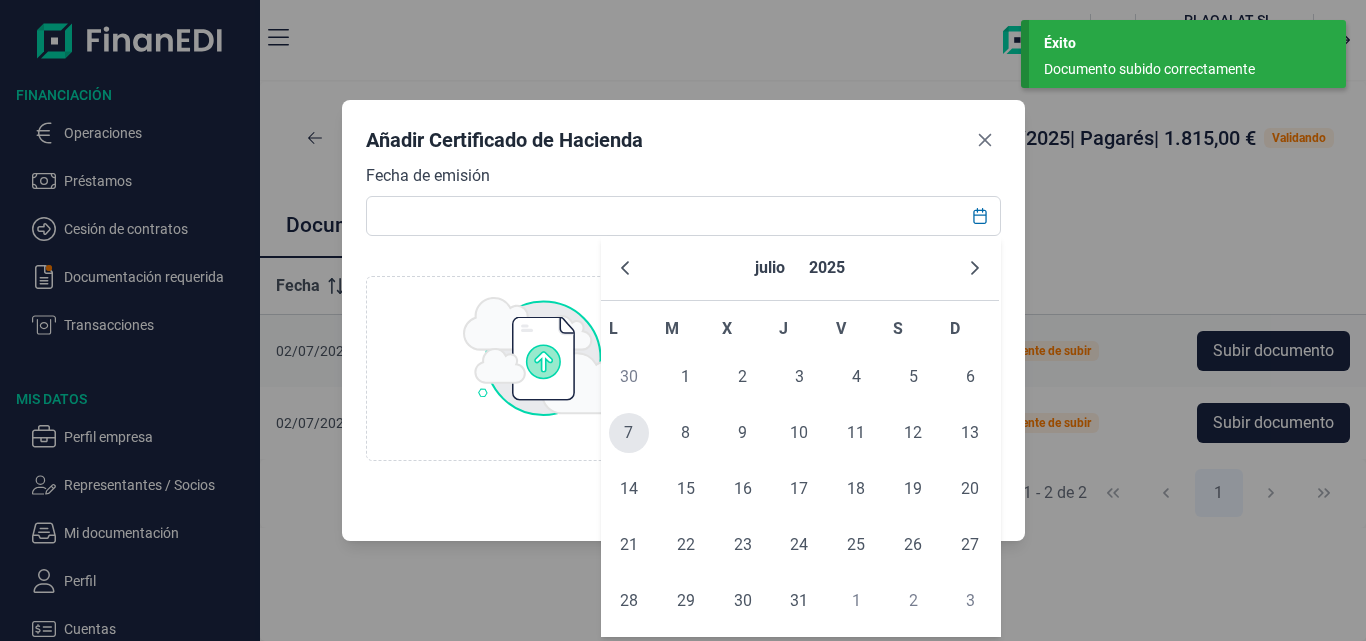 click on "7" at bounding box center (629, 433) 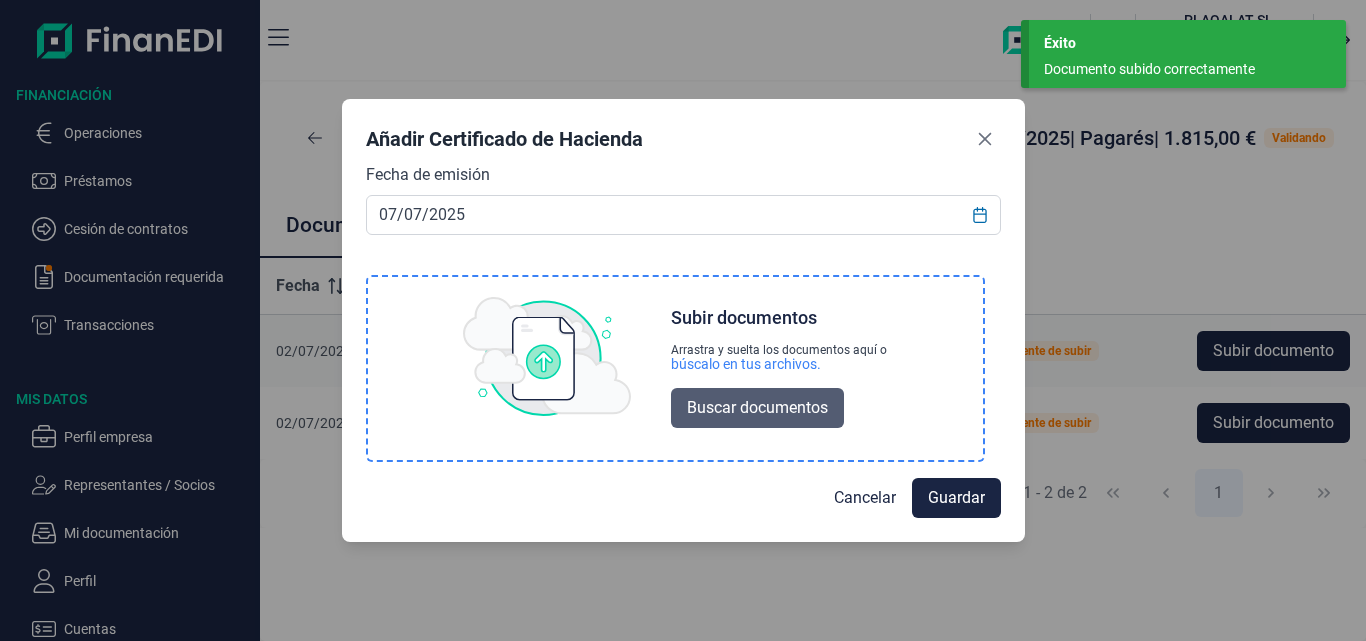 click on "Buscar documentos" at bounding box center [757, 408] 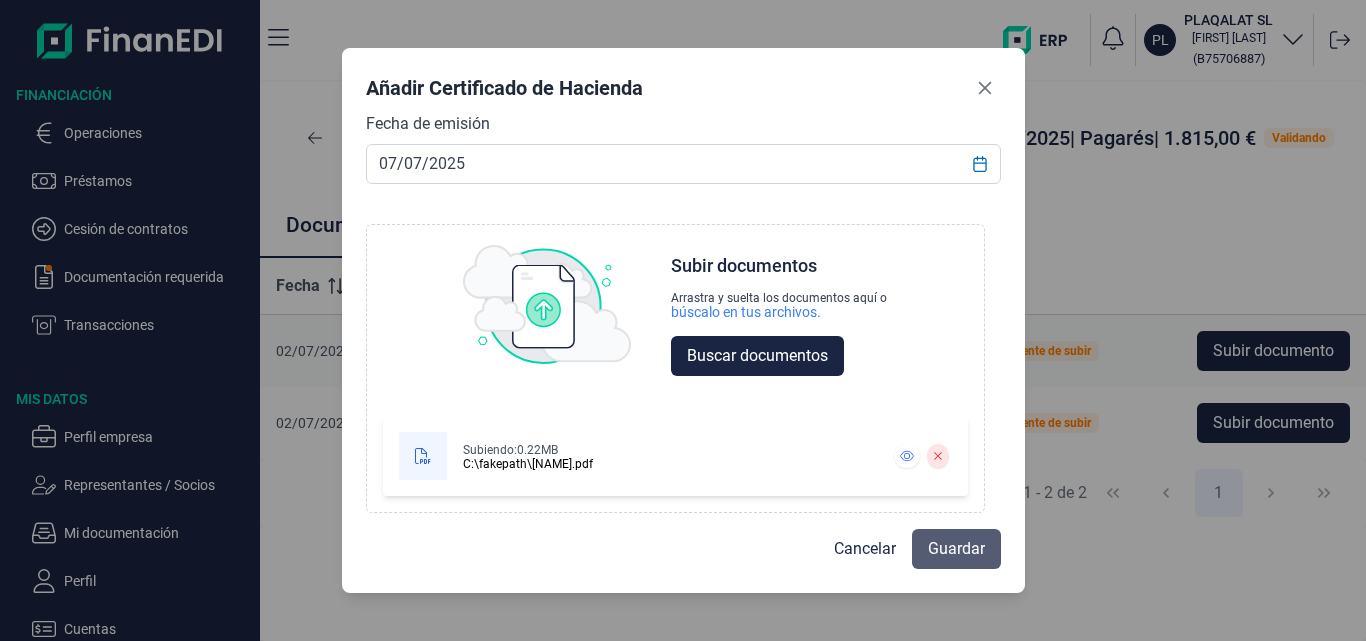 click on "Guardar" at bounding box center [956, 549] 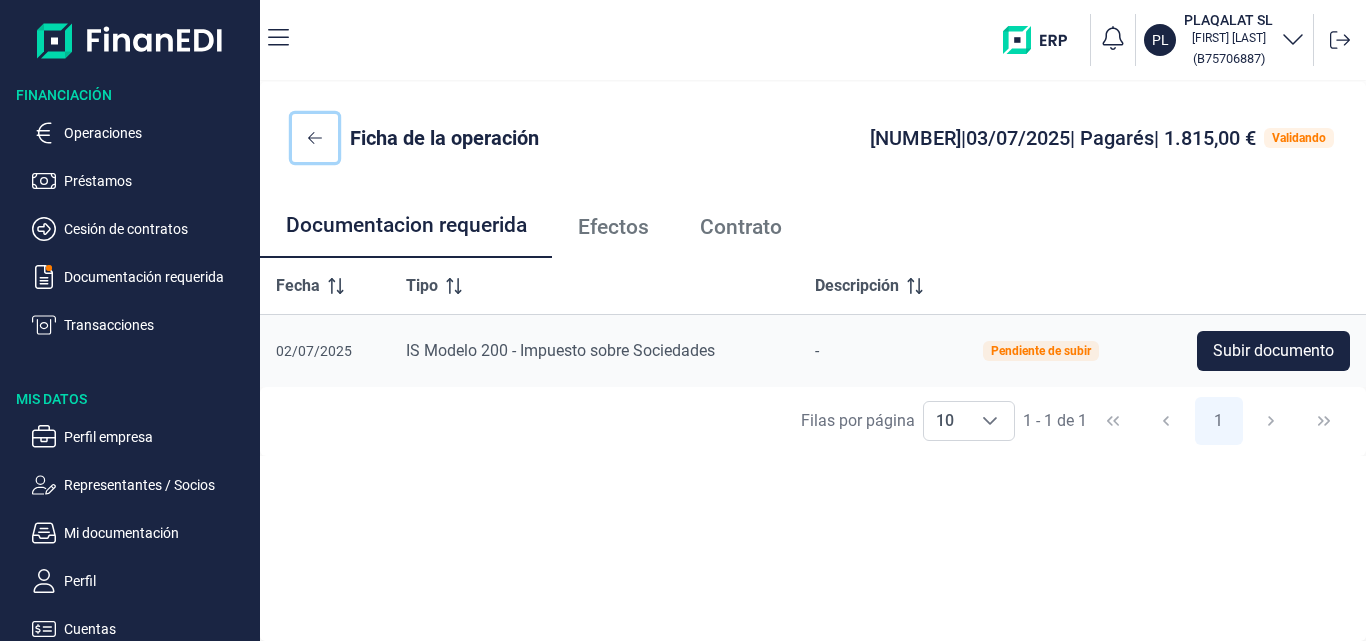 click at bounding box center [315, 138] 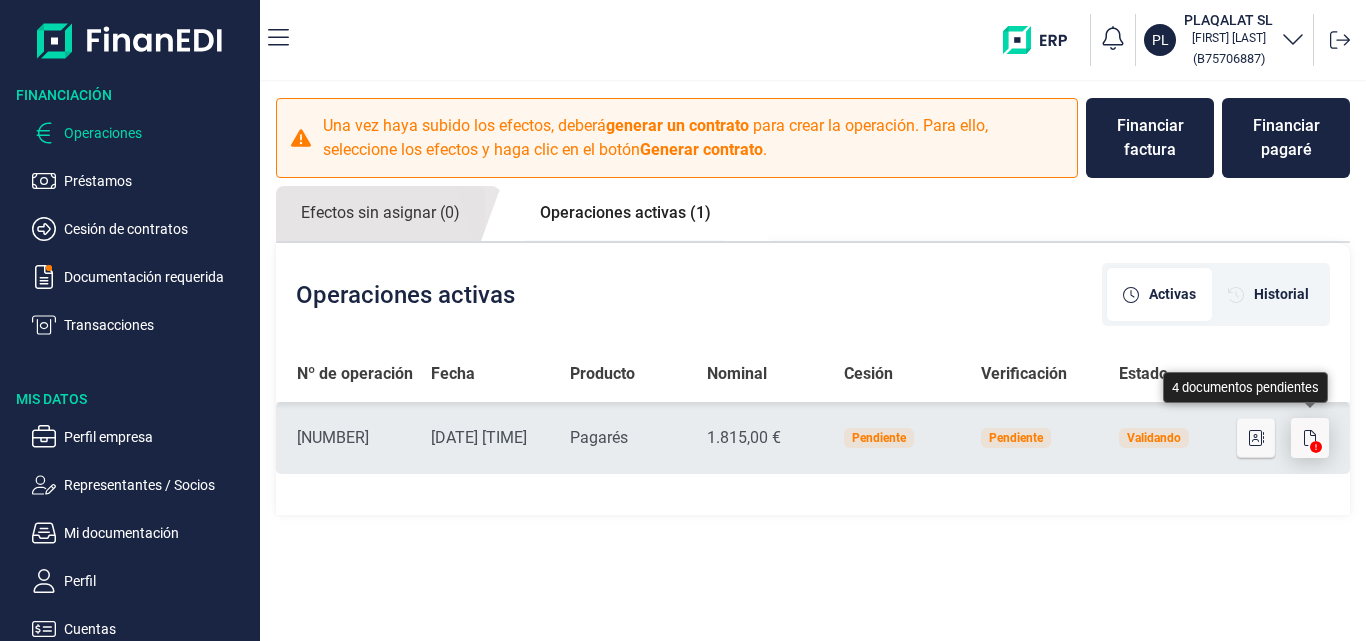 click at bounding box center [1310, 438] 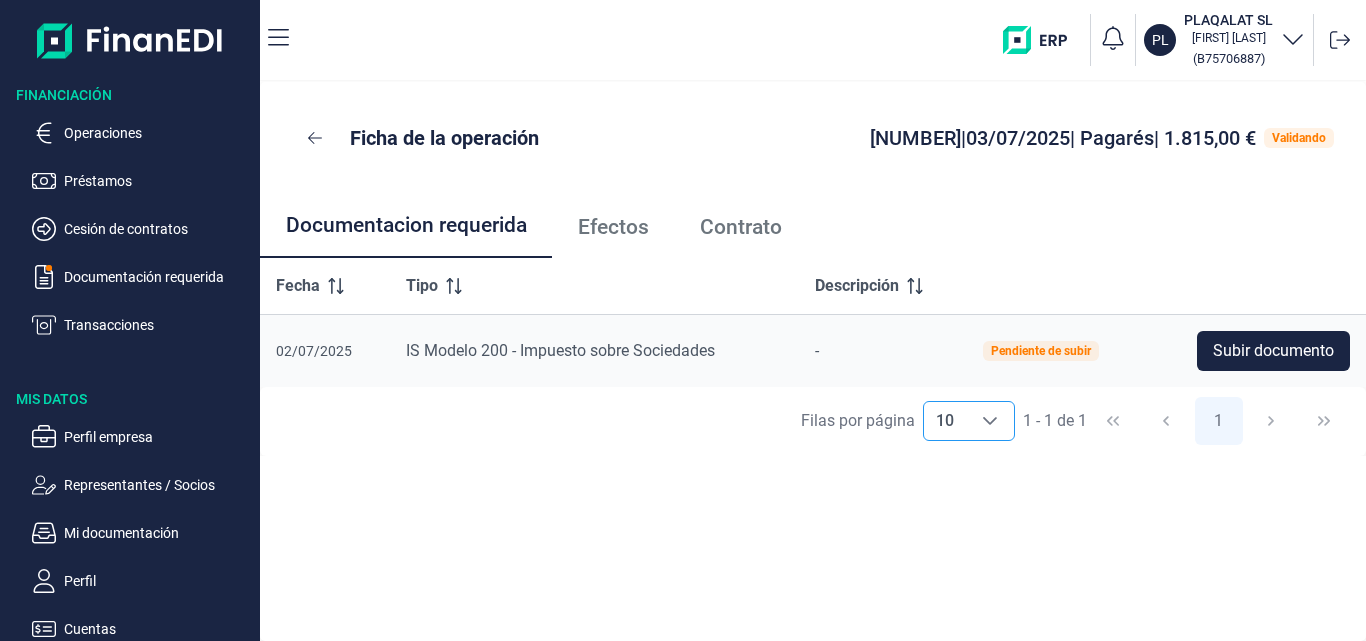 click at bounding box center [990, 421] 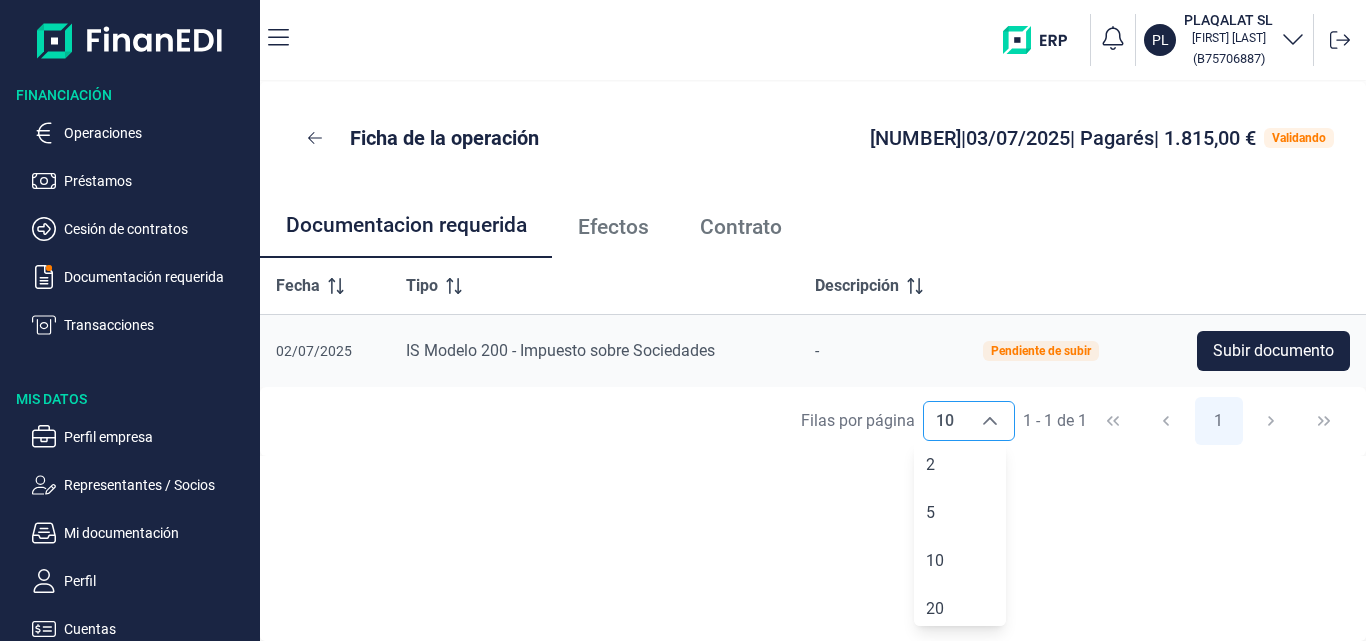 click on "Ficha de la operación [NUMBER]  |  [DATE]  |   Pagarés  |   1.815,00 € Validando  Documentacion requerida Efectos Contrato Documentación requerida Fecha Tipo Descripción  [DATE] IS Modelo 200 - Impuesto sobre Sociedades - Pendiente de subir  Subir documento Filas por página 10 10 10 1 - 1 de 1 1" at bounding box center [813, 361] 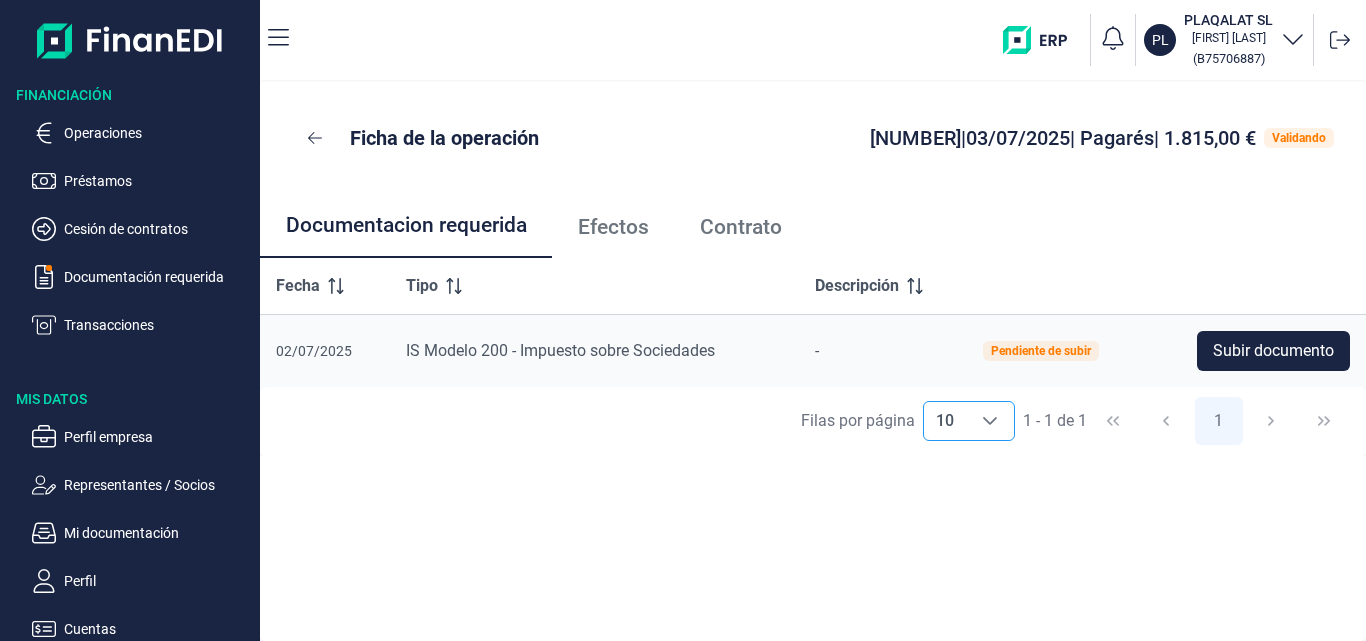 click on "Efectos" at bounding box center [613, 227] 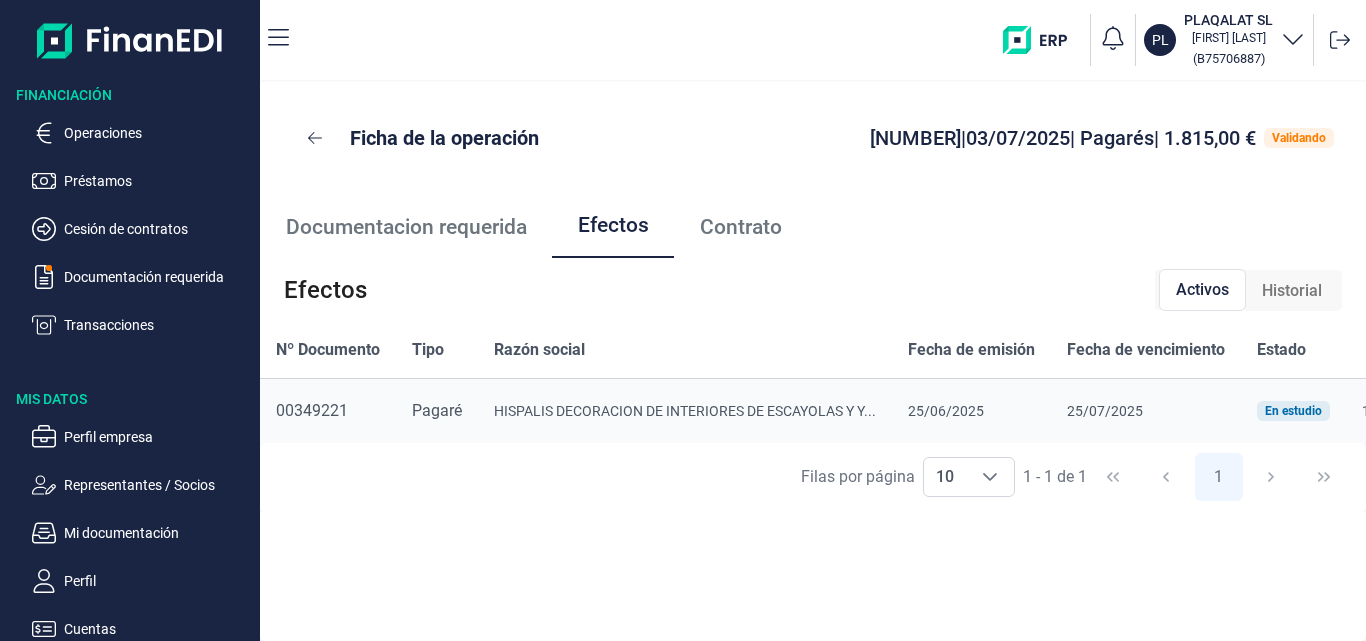 click on "Contrato" at bounding box center [741, 227] 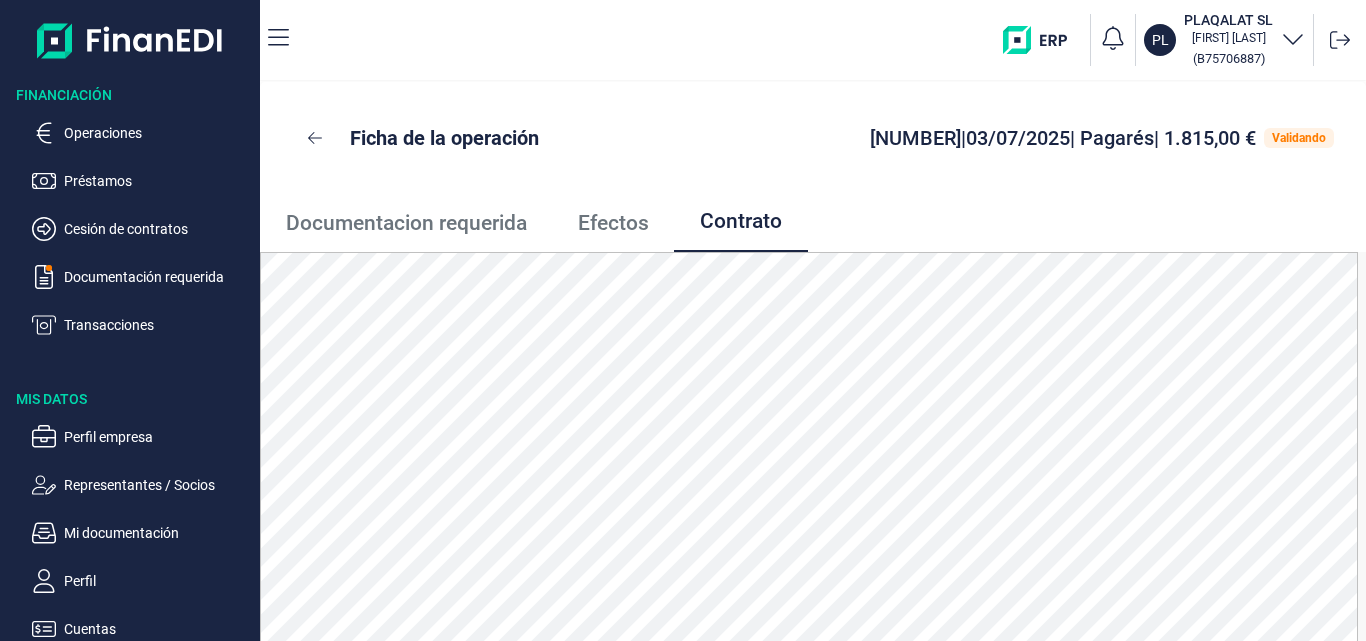 click on "Documentacion requerida" at bounding box center (406, 223) 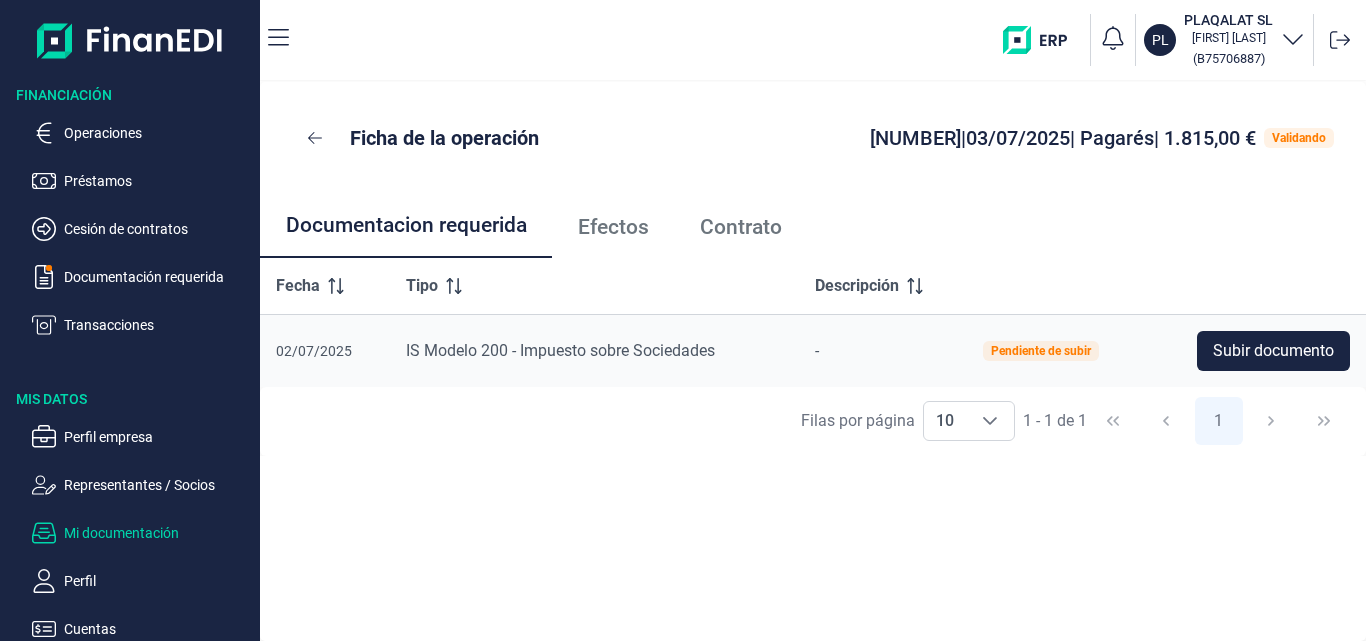 click on "Mi documentación" at bounding box center [158, 133] 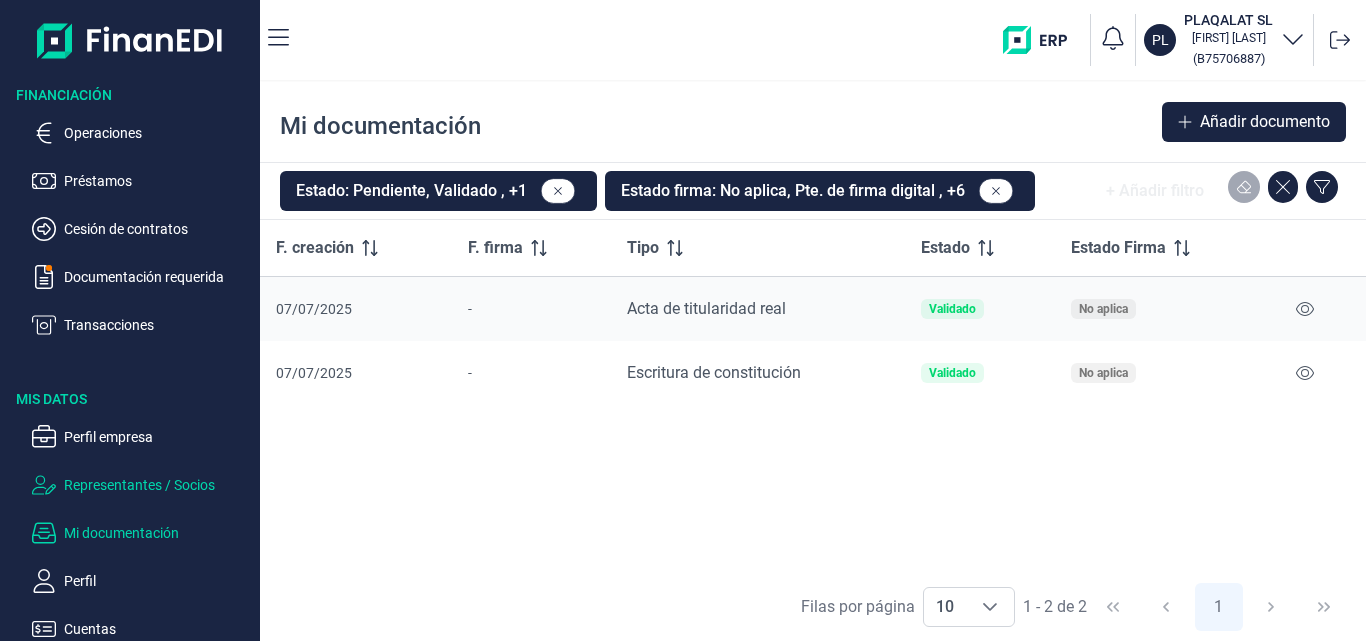 click on "Representantes / Socios" at bounding box center [158, 133] 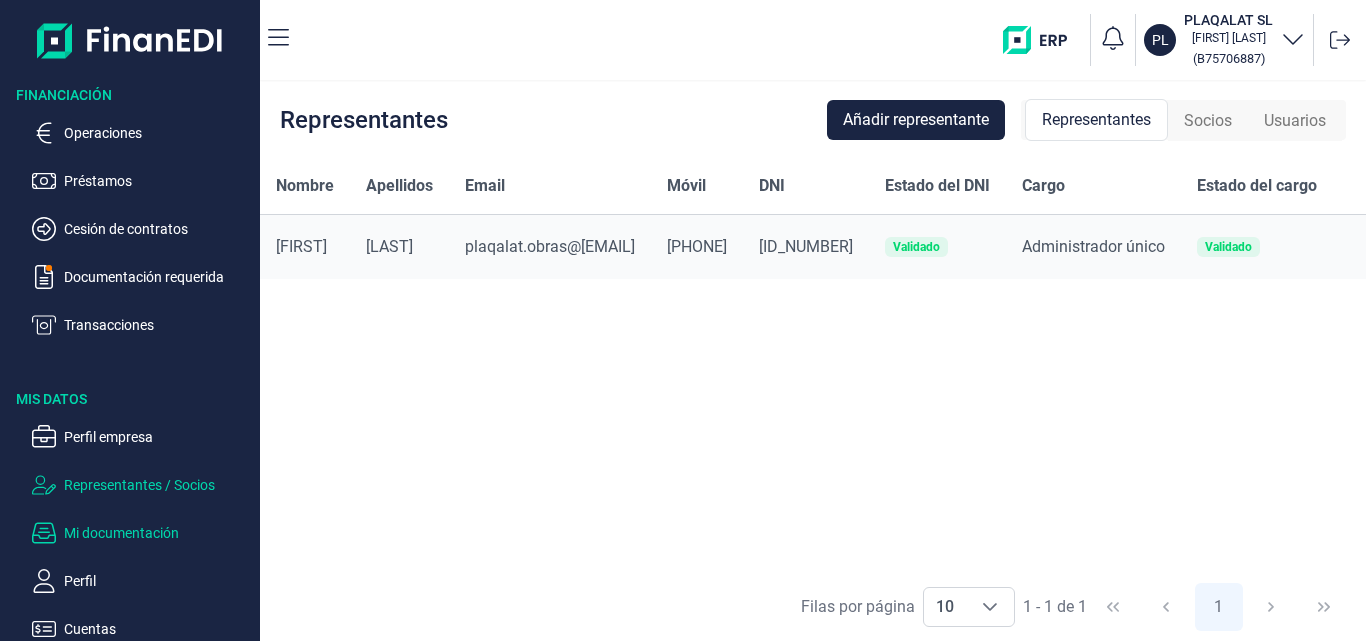 click on "Mi documentación" at bounding box center [158, 133] 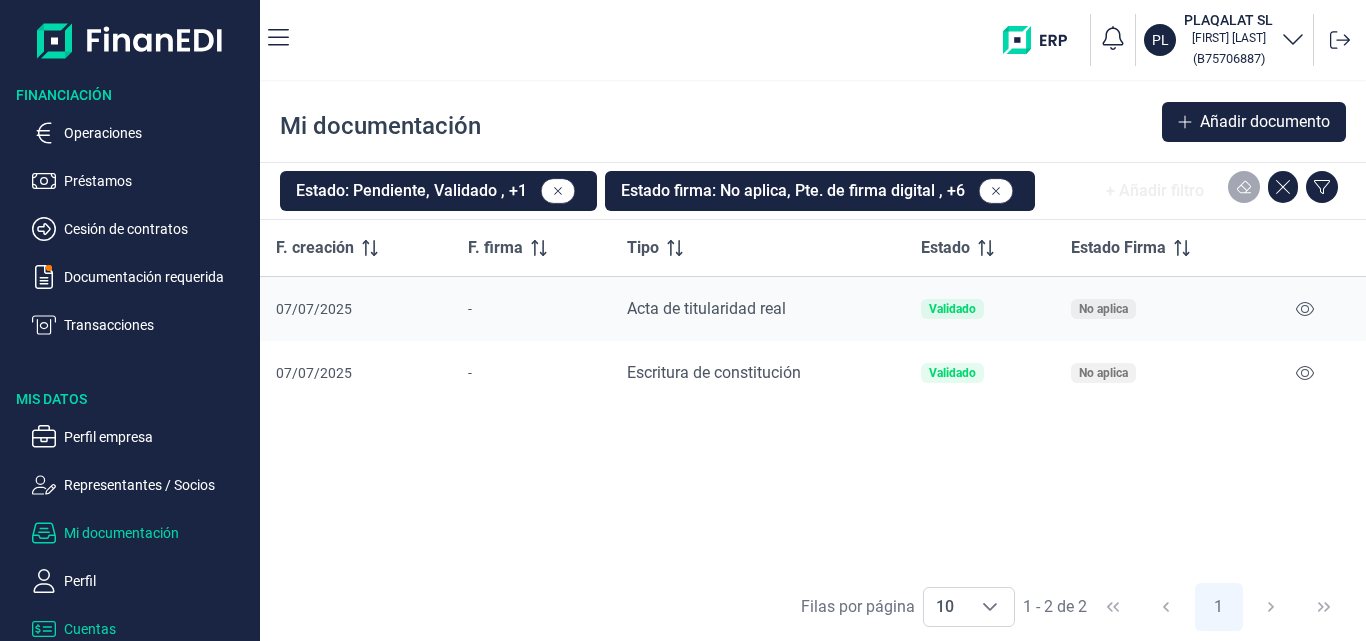 click on "Cuentas" at bounding box center [158, 133] 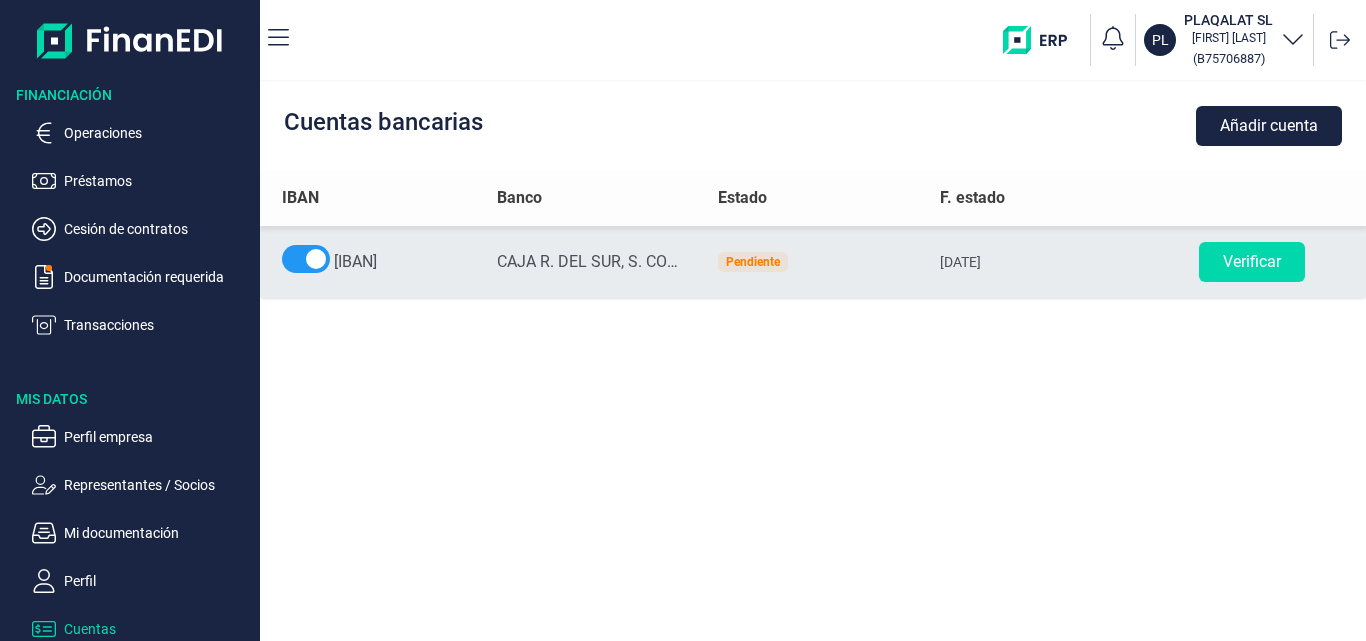 click on "CAJA R. DEL SUR, S. COOP. DE CREDITO" at bounding box center (591, 262) 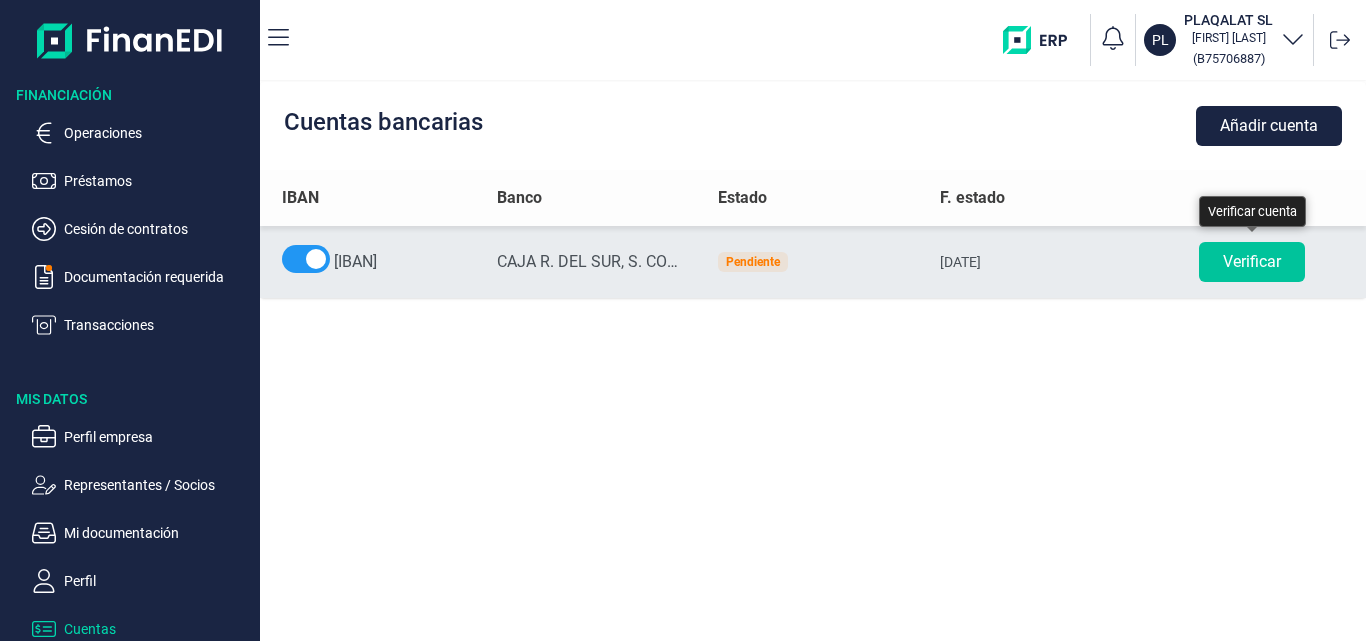 click on "Verificar" at bounding box center (1252, 262) 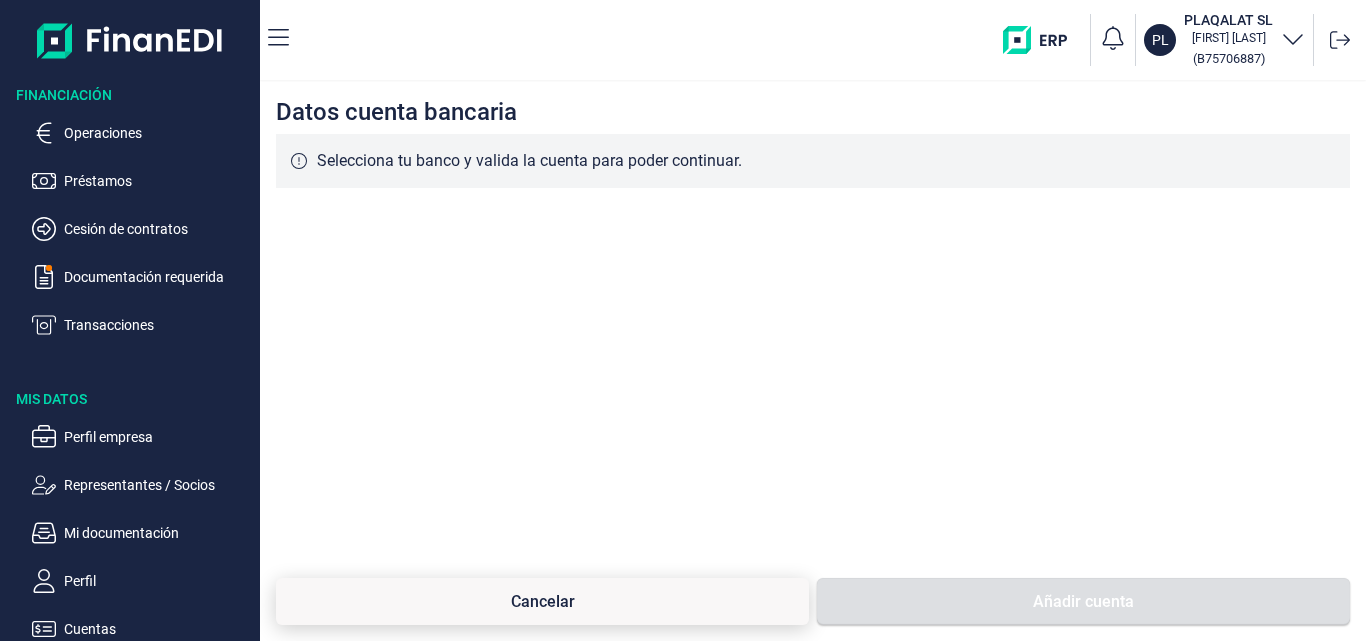 click on "Cancelar" at bounding box center (543, 601) 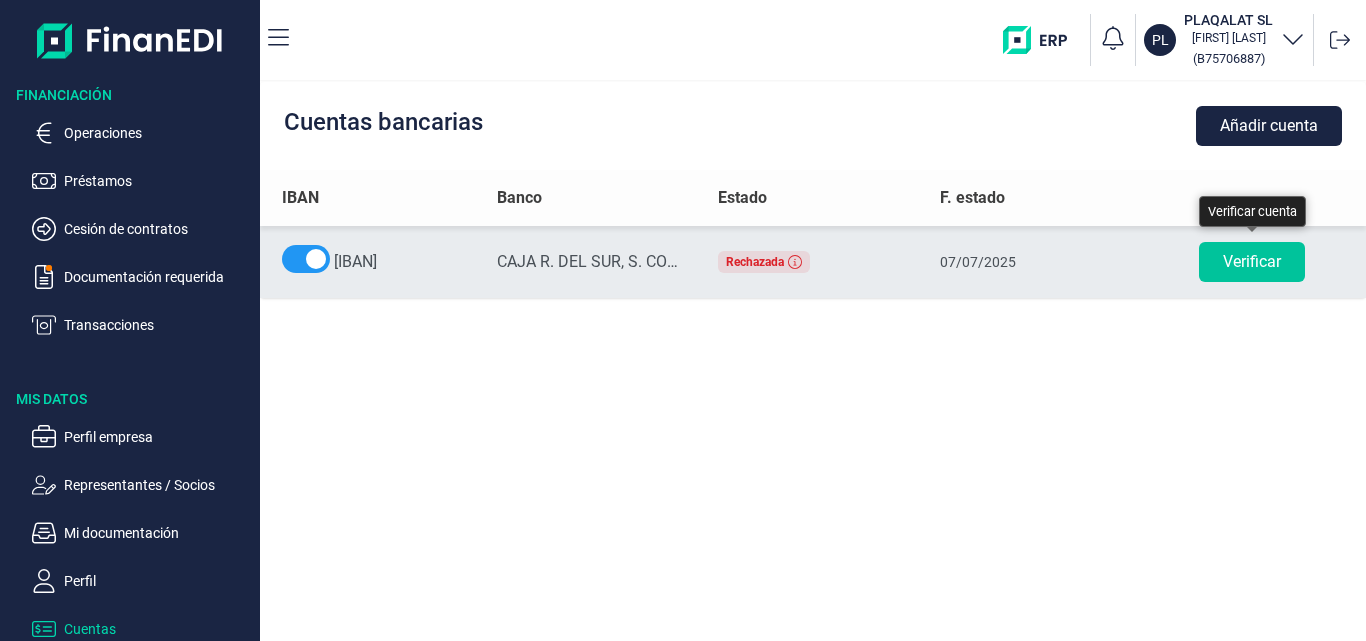 click on "Verificar" at bounding box center (1252, 262) 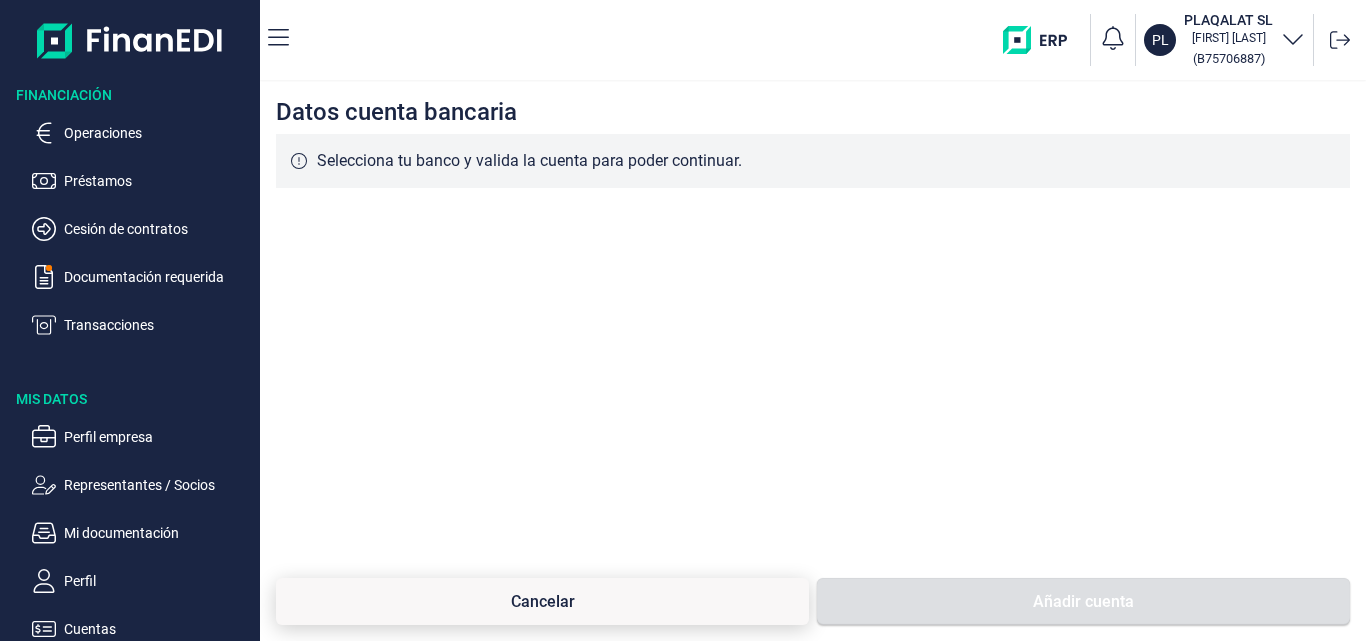 click on "Cancelar" at bounding box center (543, 601) 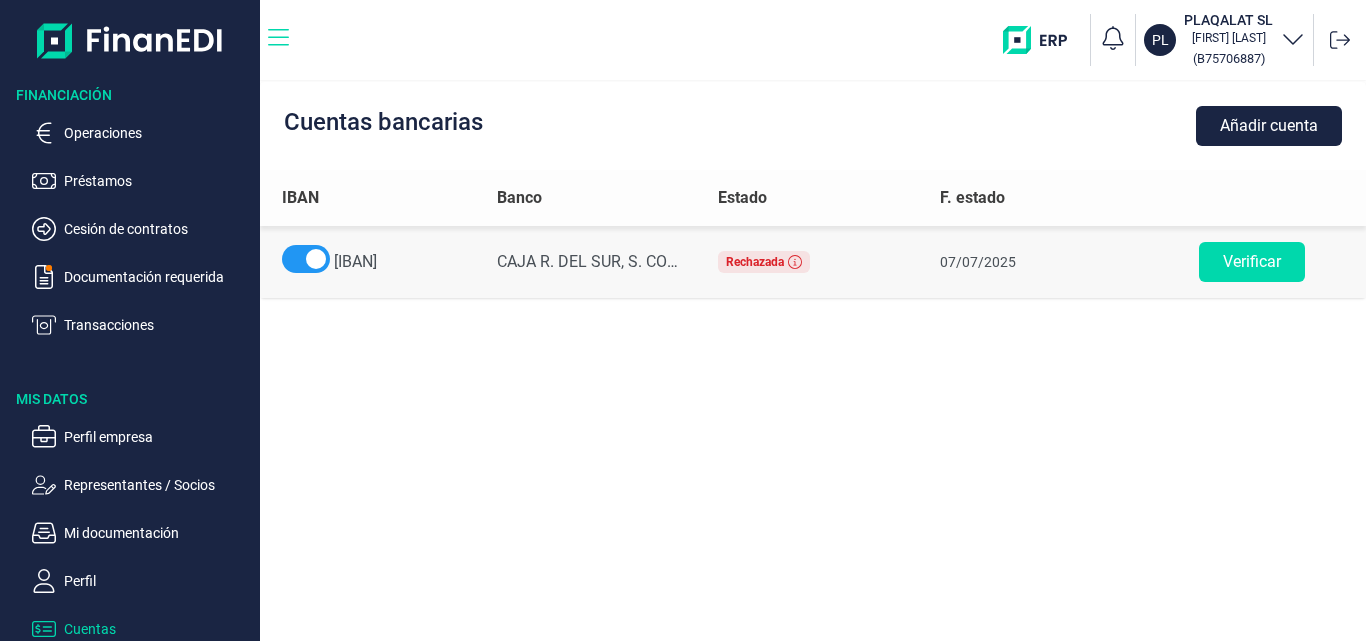 click at bounding box center (278, 38) 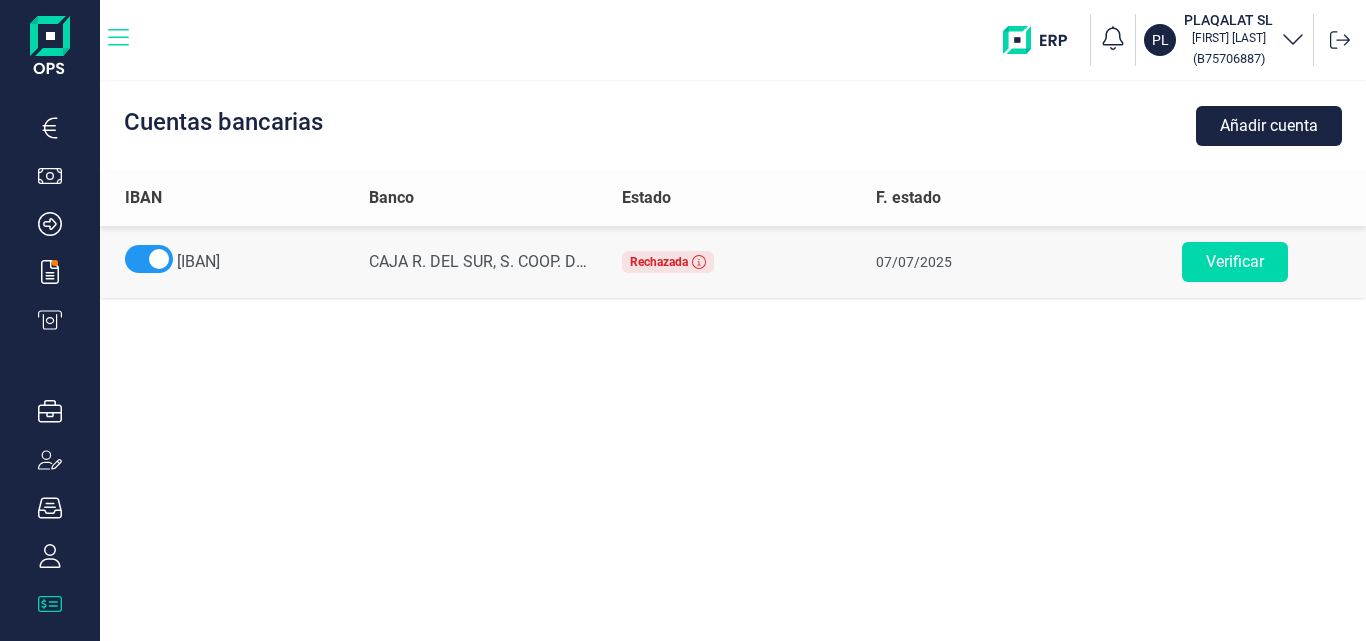 click at bounding box center (118, 38) 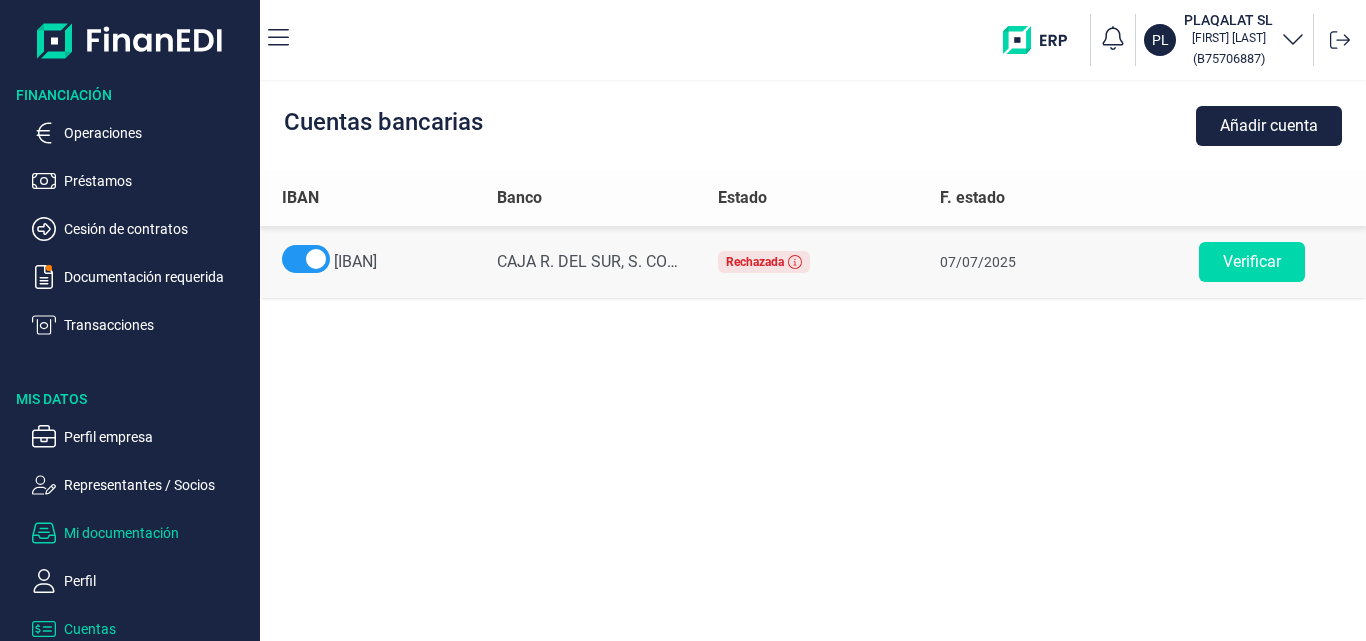 click on "Mi documentación" at bounding box center (158, 133) 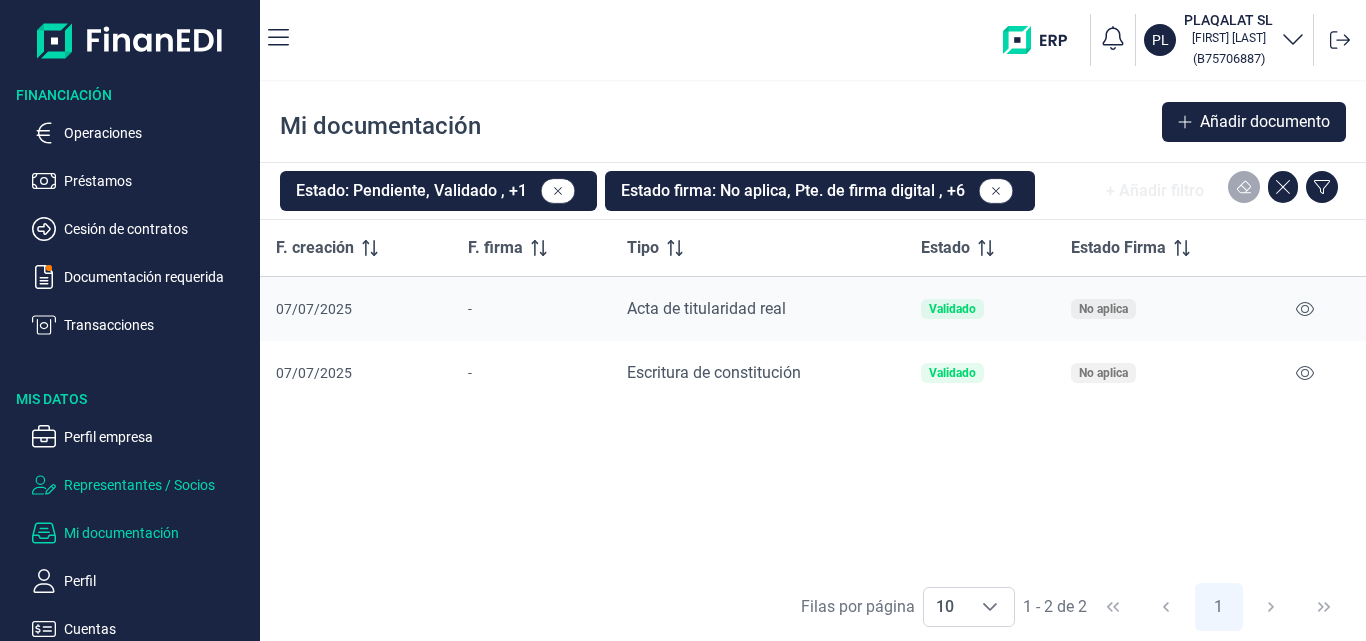 click on "Representantes / Socios" at bounding box center [158, 133] 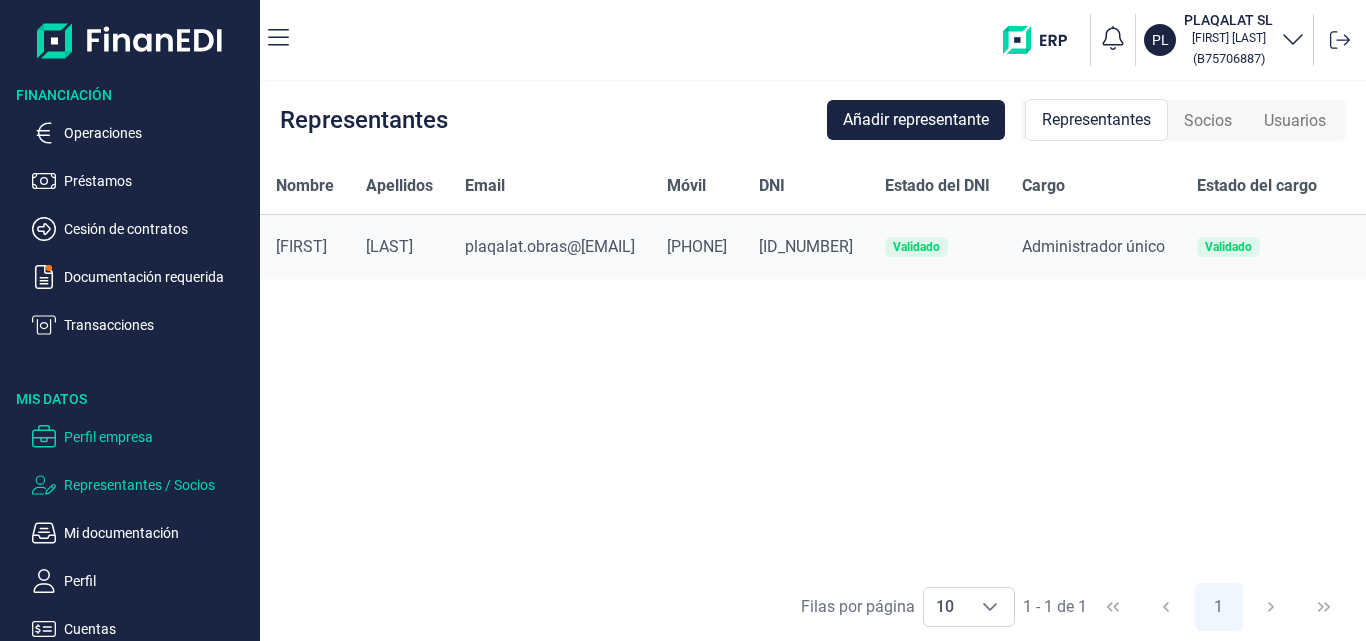 click on "Perfil empresa" at bounding box center [158, 133] 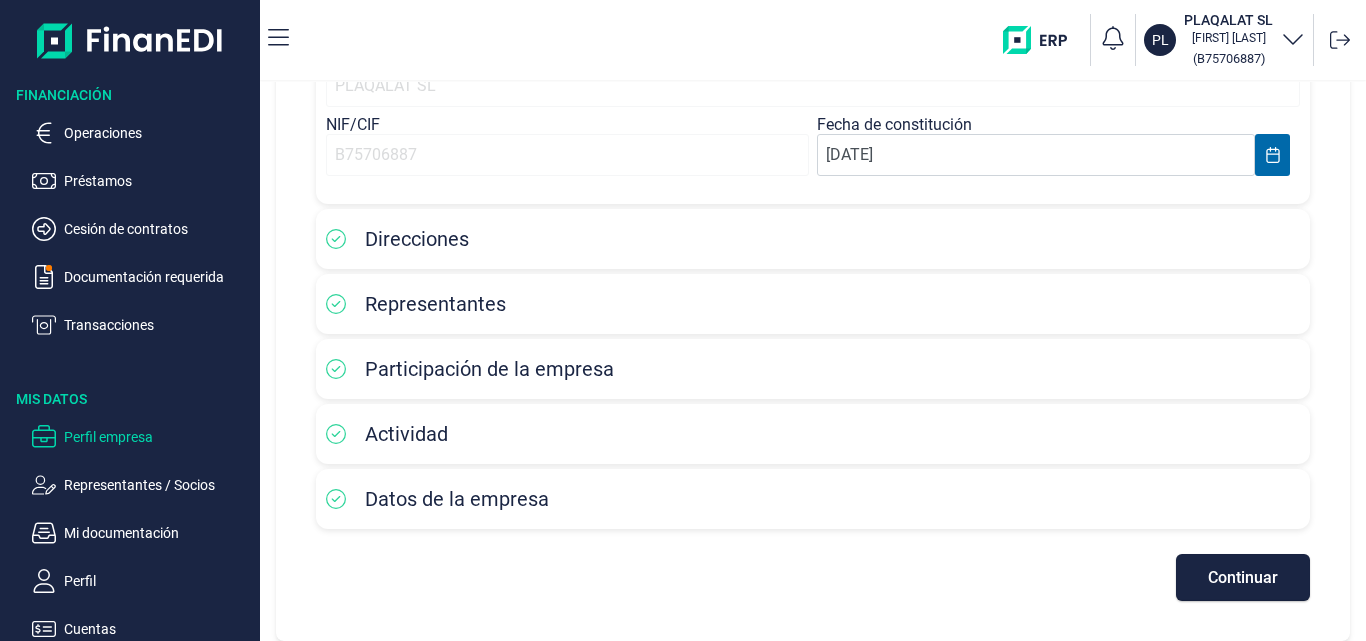 scroll, scrollTop: 0, scrollLeft: 0, axis: both 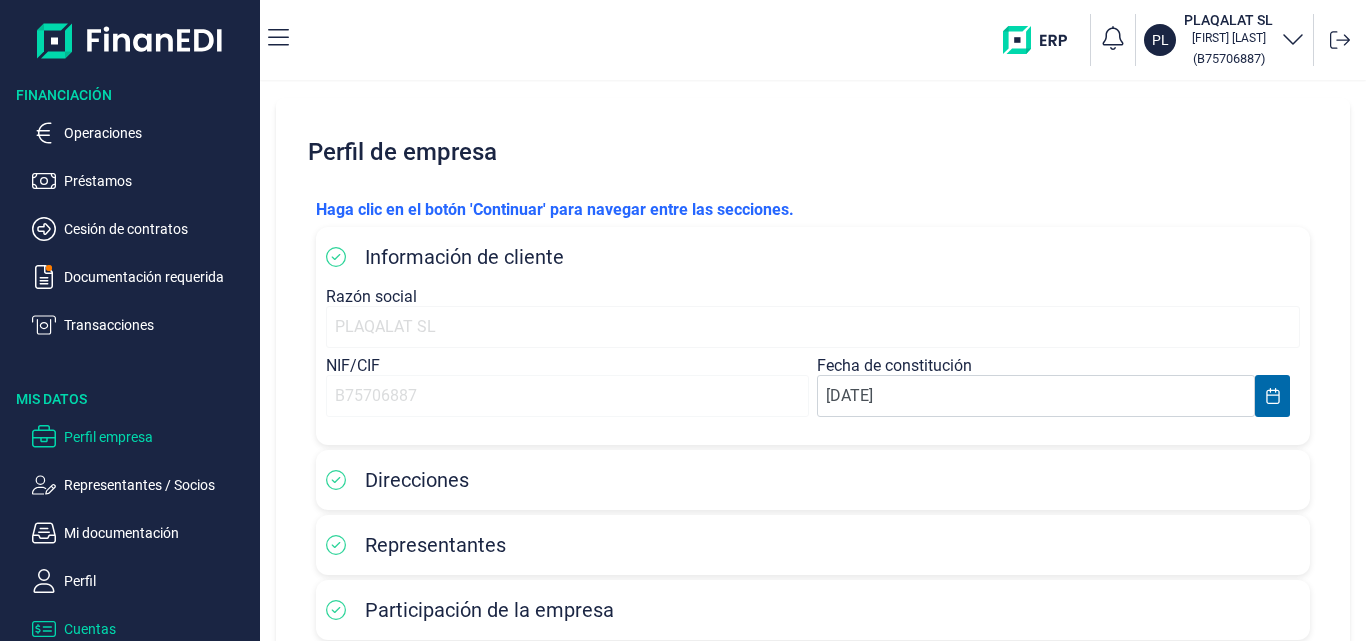 click on "Cuentas" at bounding box center (158, 133) 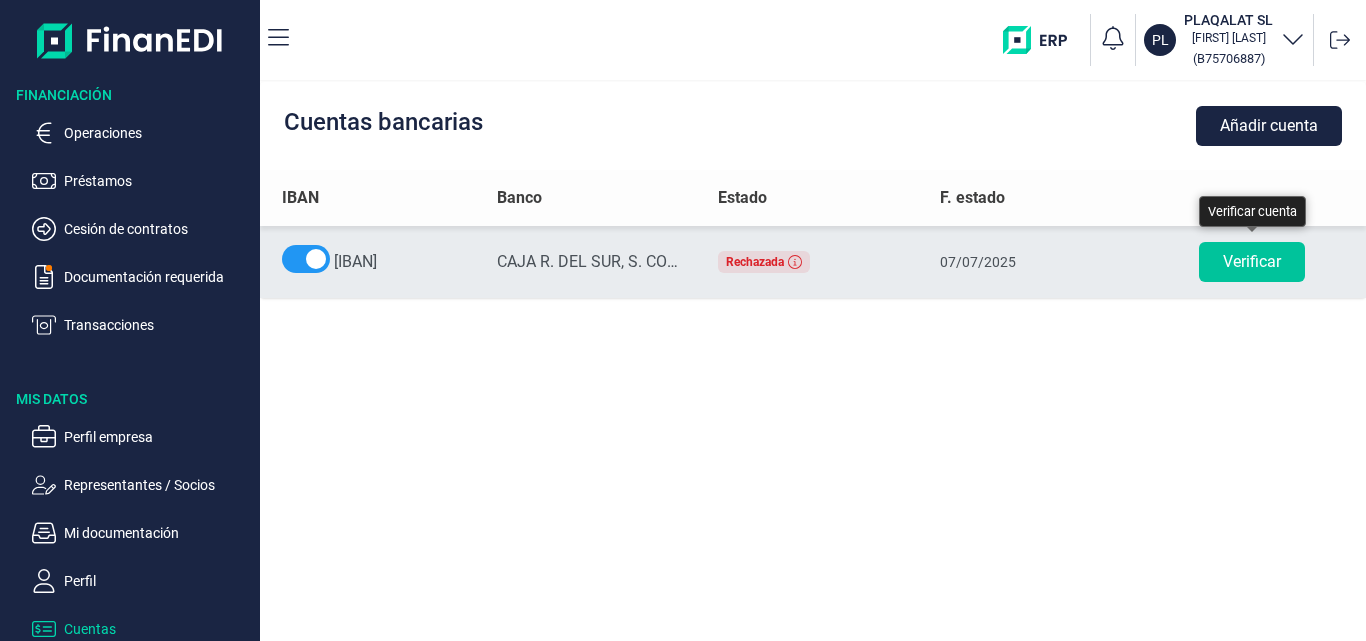 click on "Verificar" at bounding box center [1252, 262] 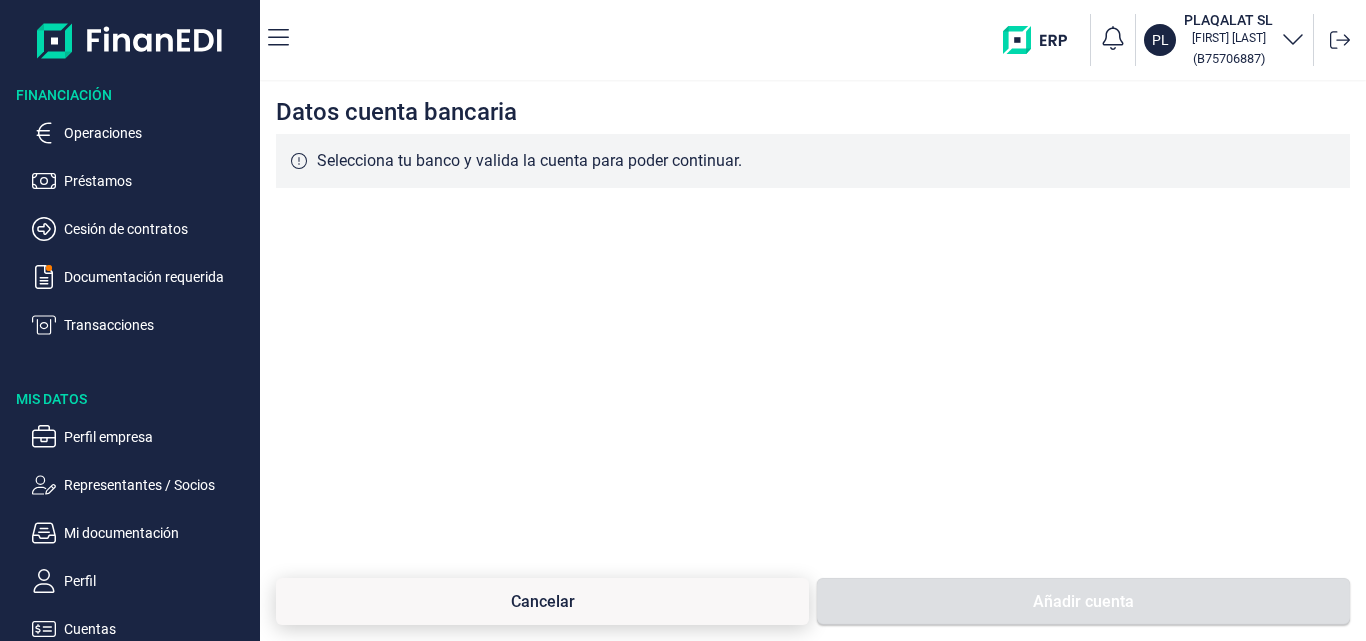 click on "Cancelar" at bounding box center (543, 601) 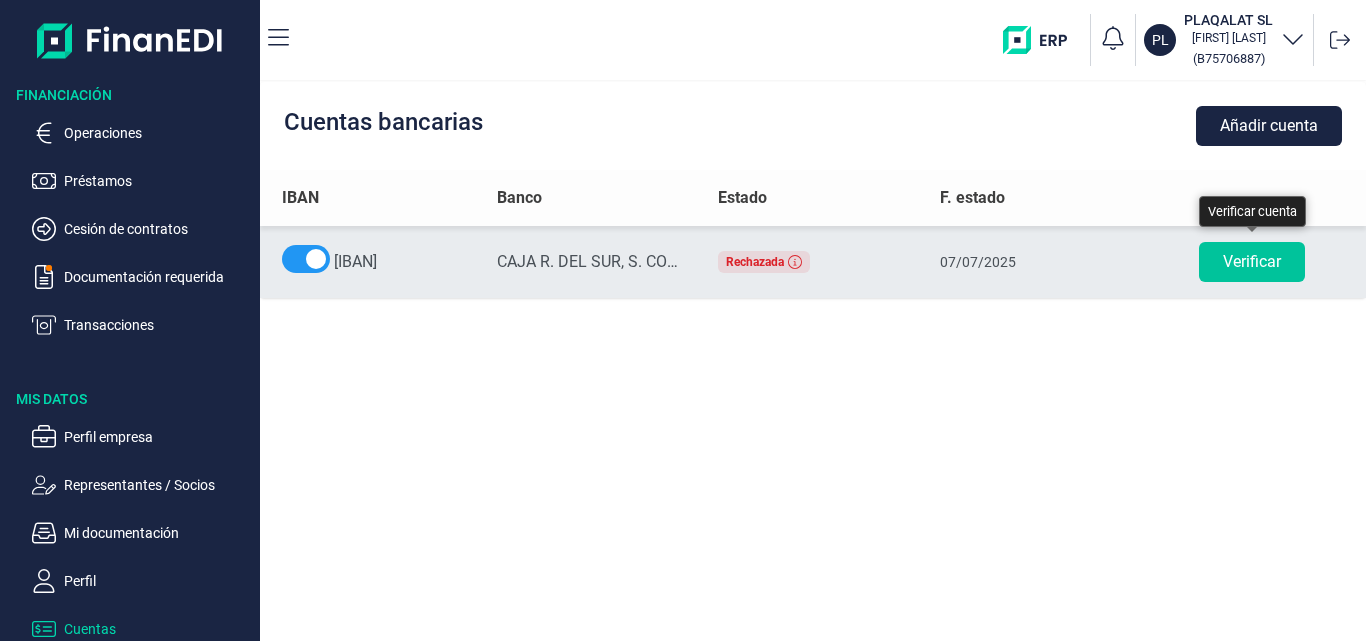click on "Verificar" at bounding box center (1252, 262) 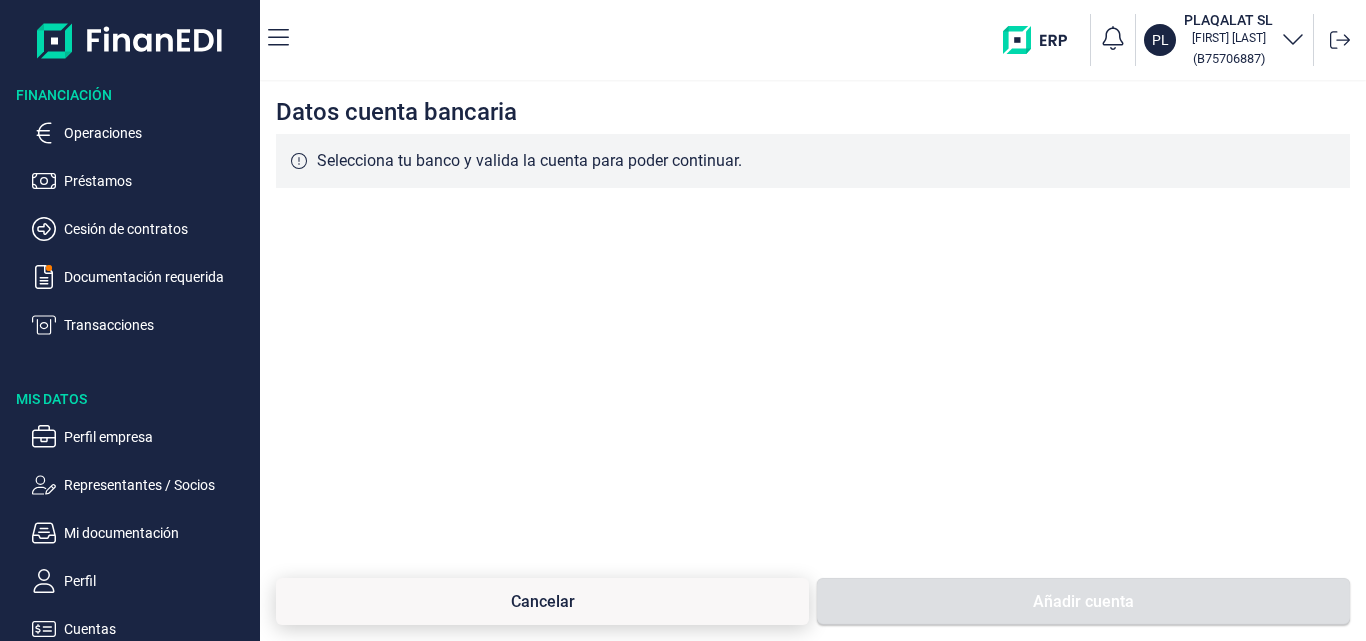 click on "Cancelar" at bounding box center [543, 601] 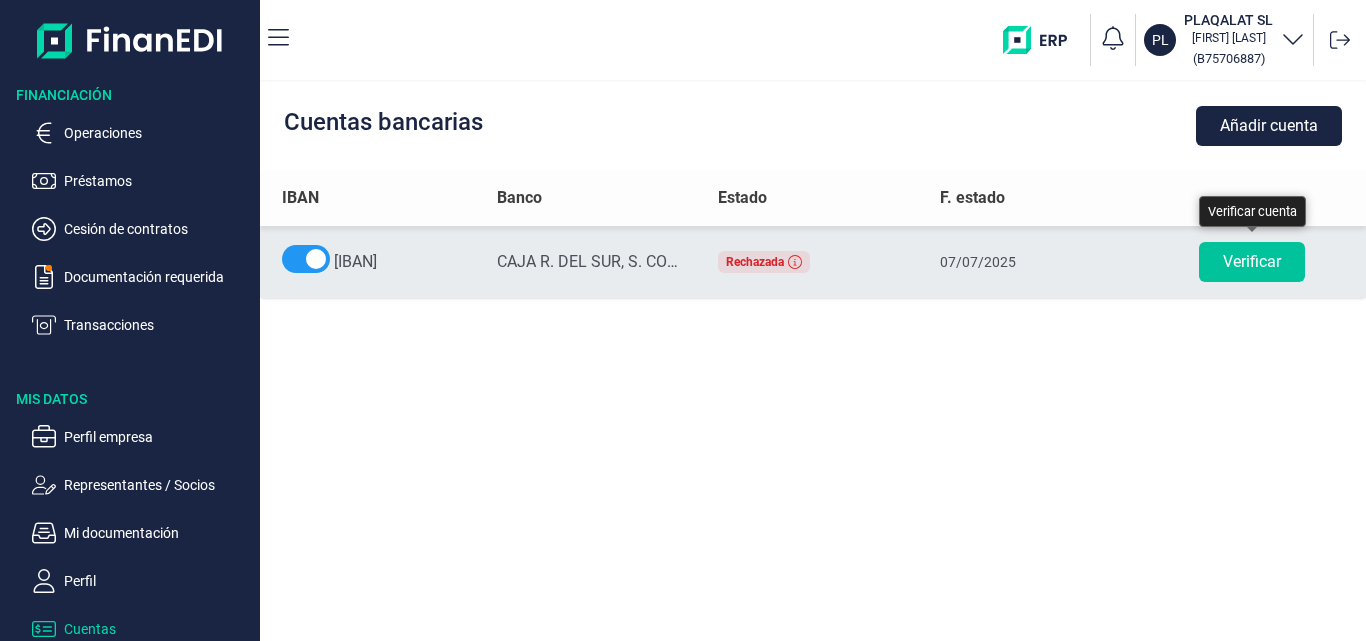 click on "Verificar" at bounding box center [1252, 262] 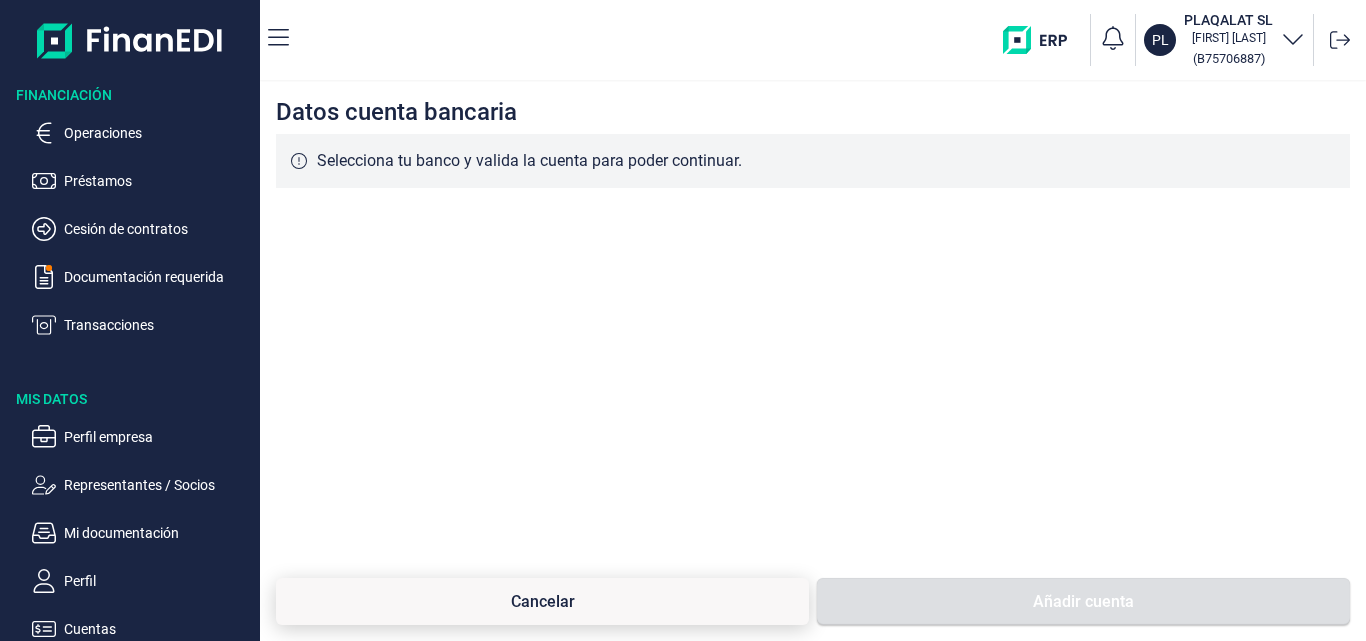 click on "Cancelar" at bounding box center (543, 601) 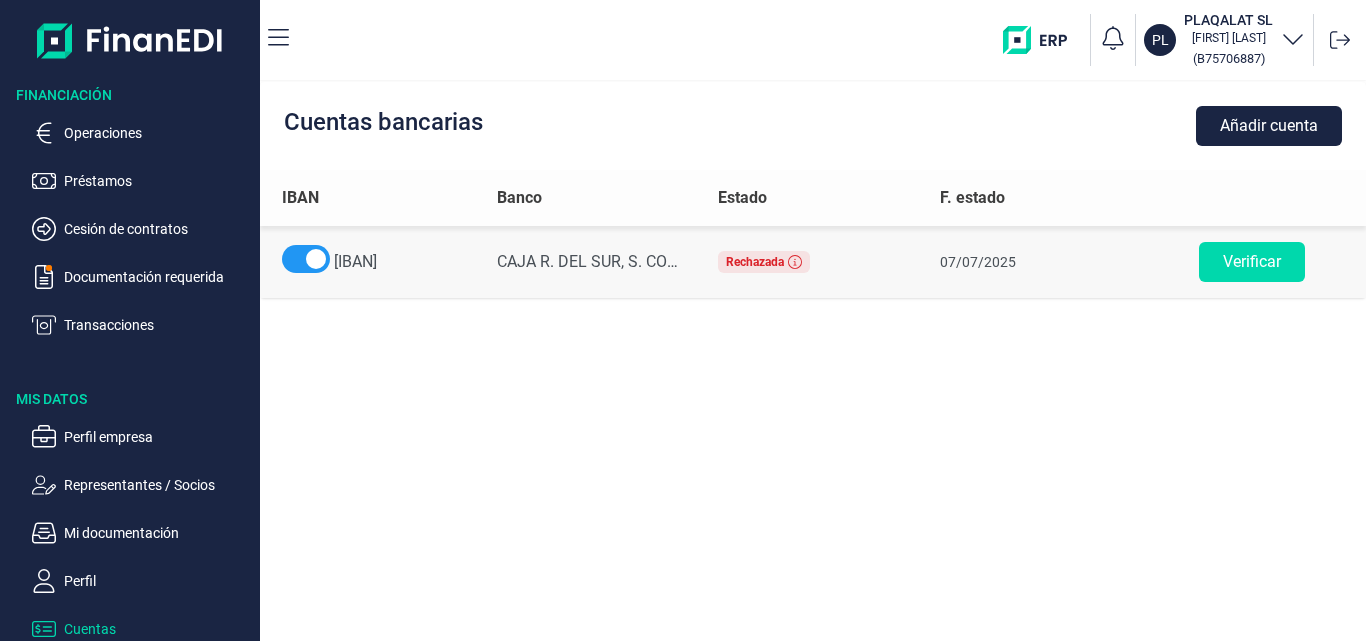 drag, startPoint x: 762, startPoint y: 419, endPoint x: 749, endPoint y: 429, distance: 16.40122 